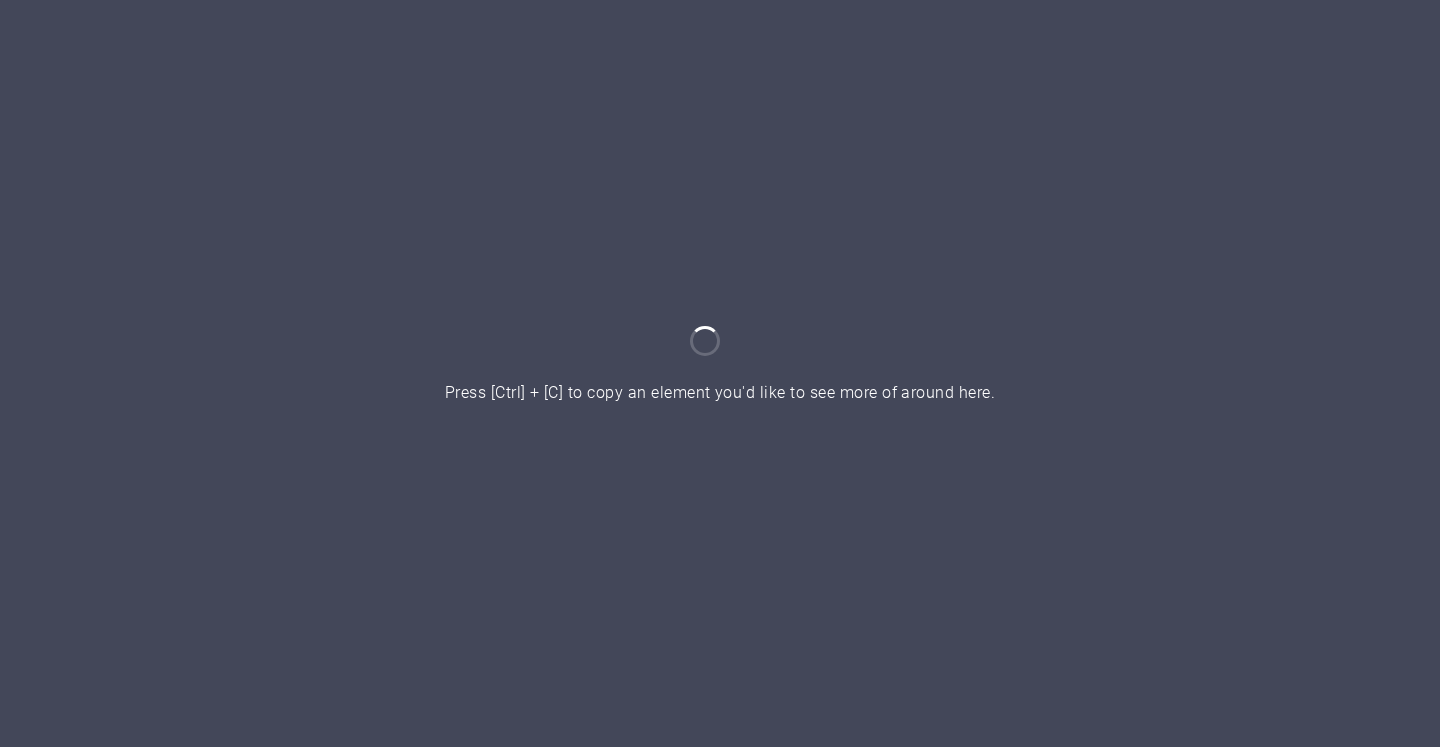 scroll, scrollTop: 0, scrollLeft: 0, axis: both 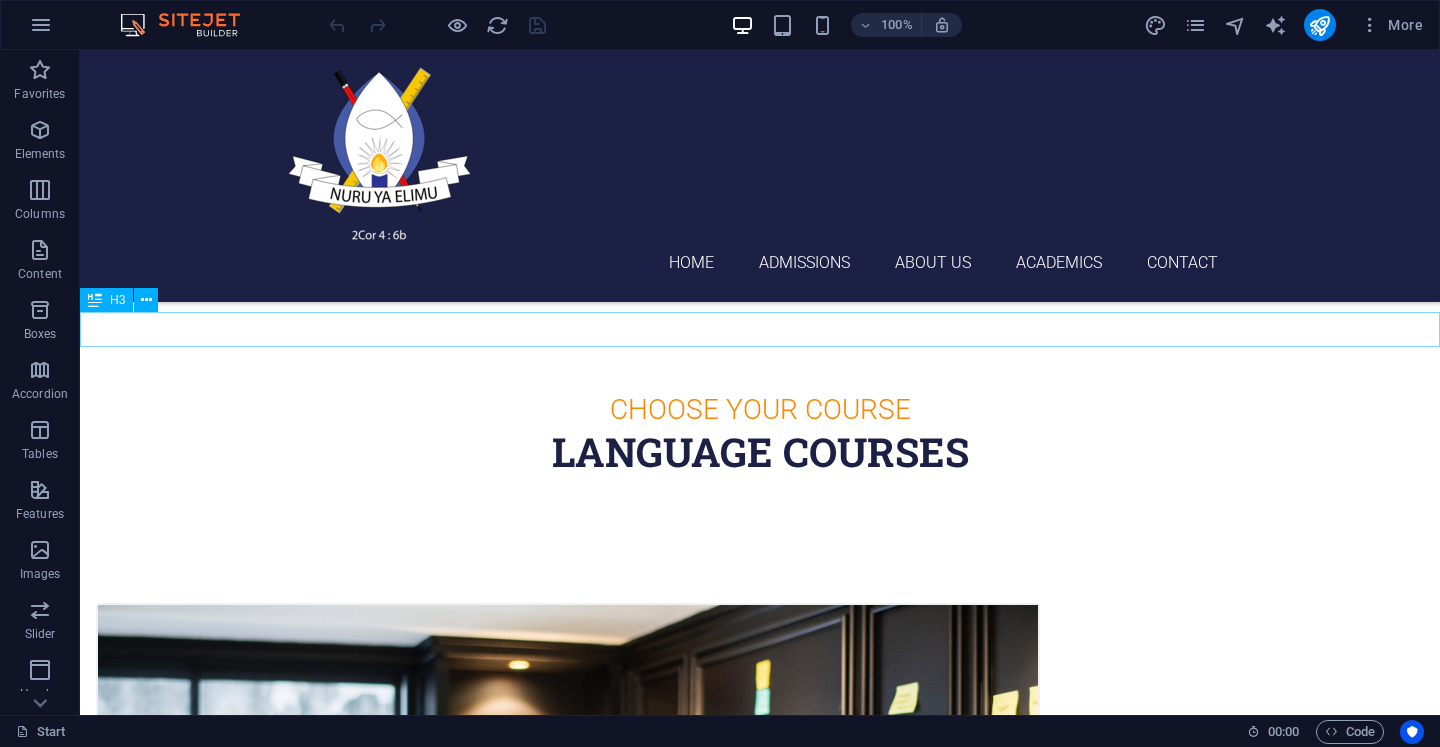 click on "Choose Your Course" at bounding box center [760, 409] 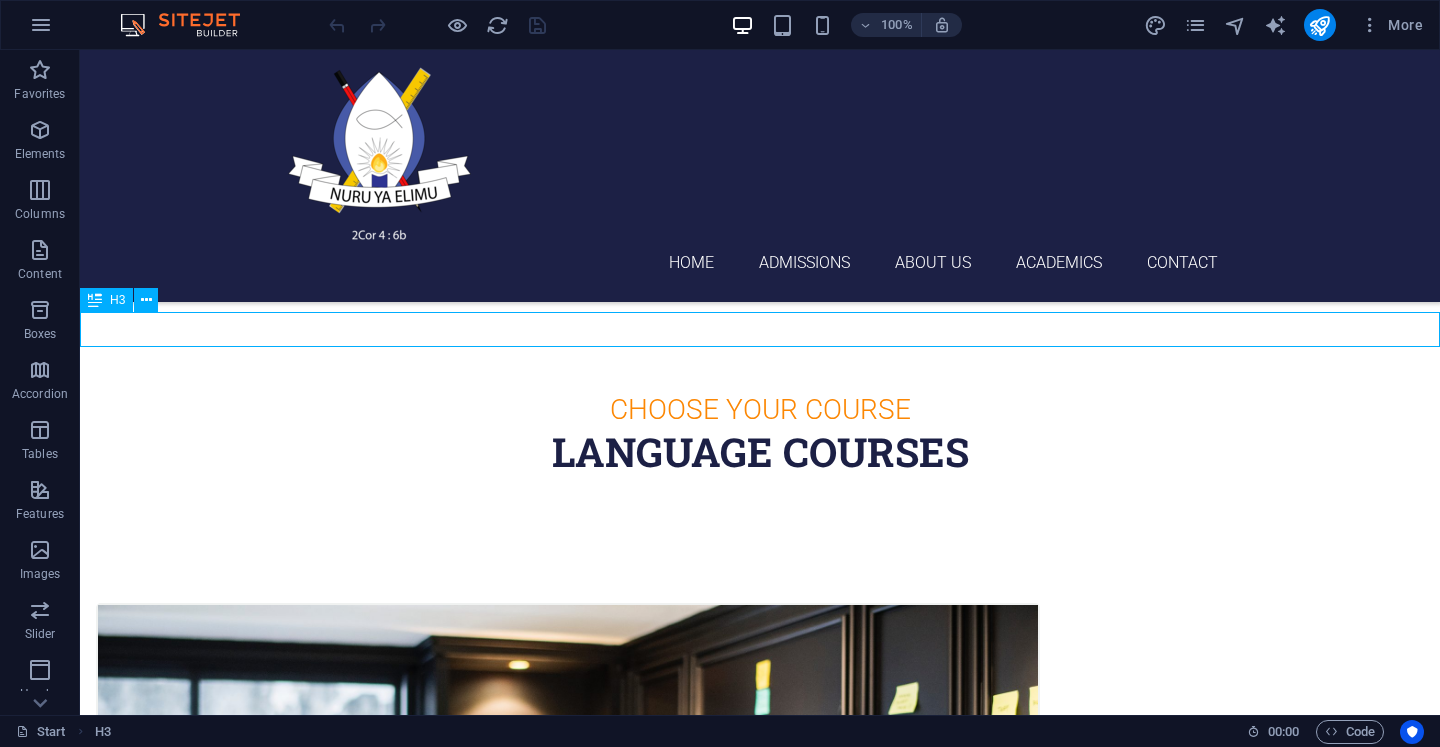 click on "Choose Your Course" at bounding box center (760, 409) 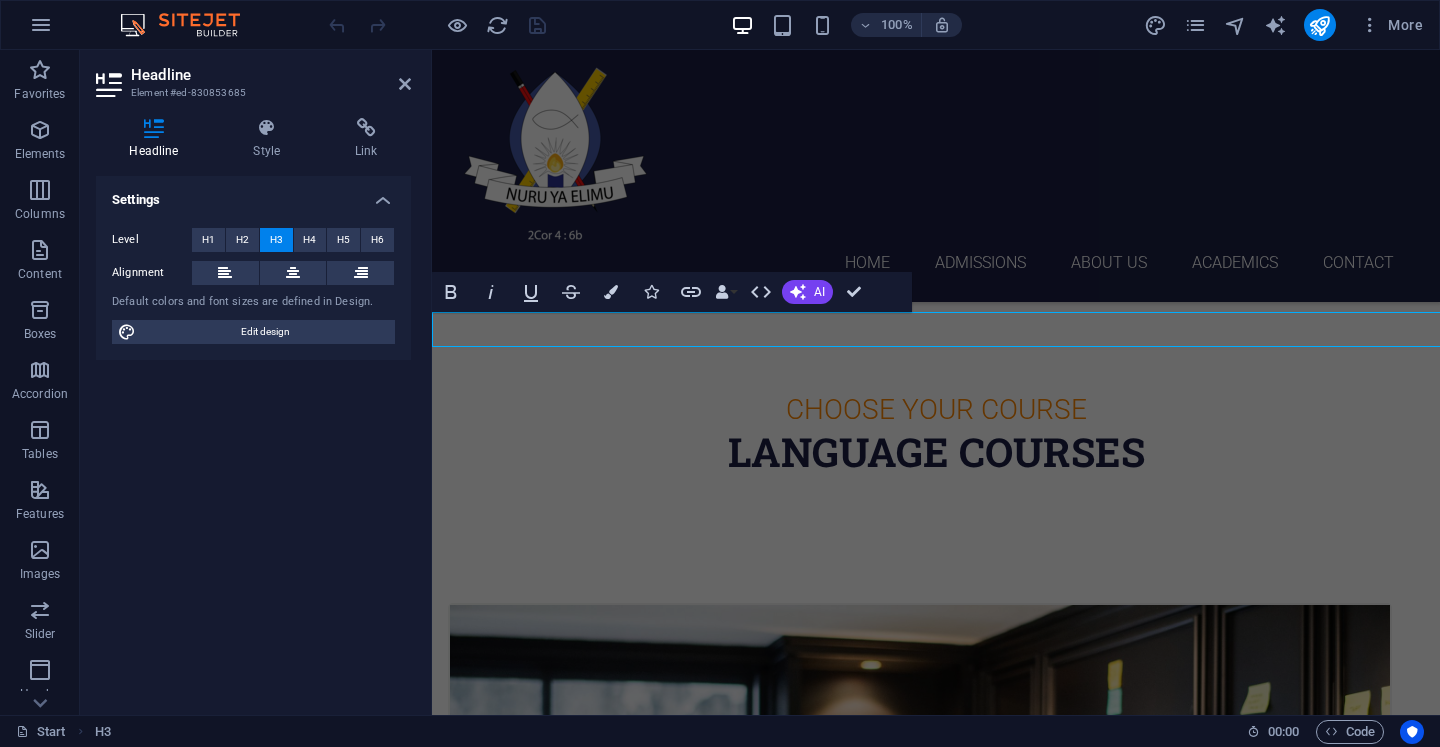 click on "Choose Your Course" at bounding box center [936, 409] 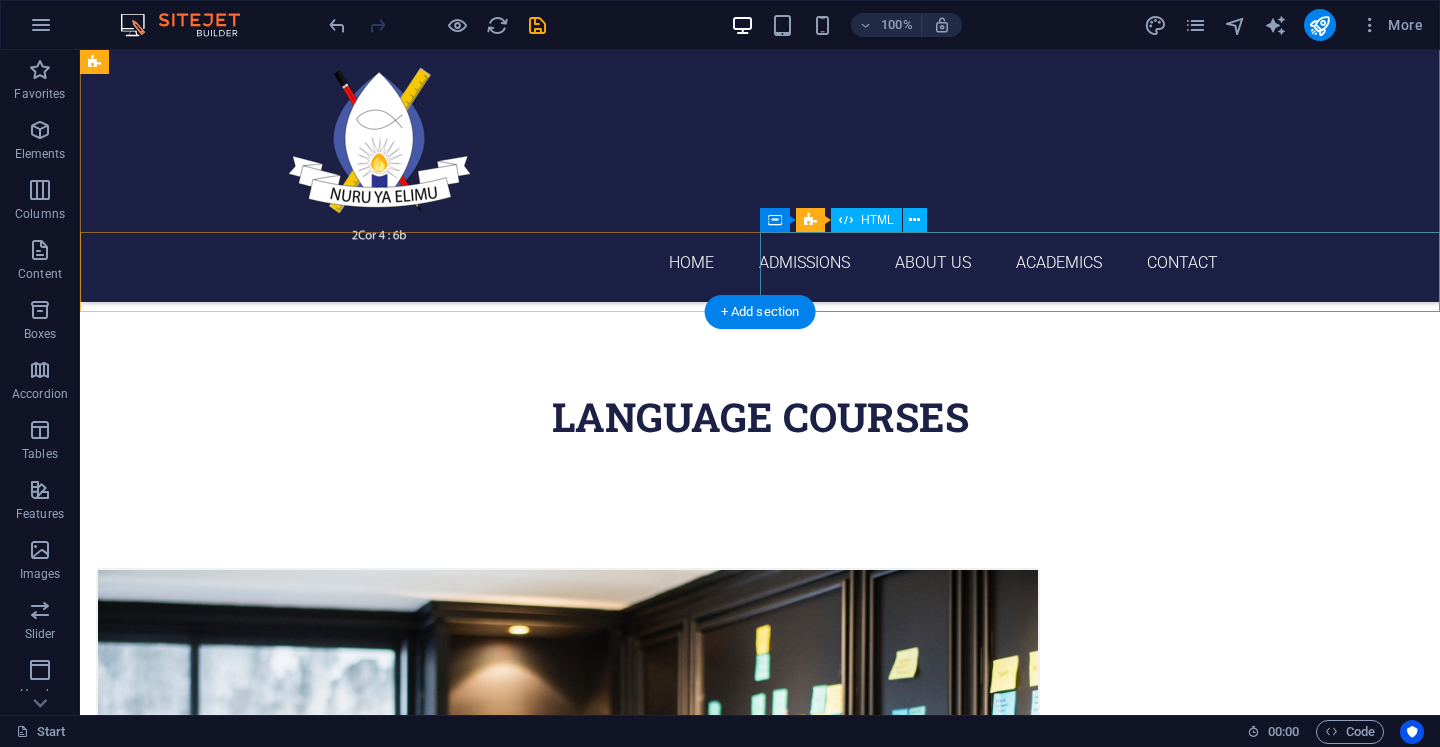 click at bounding box center (760, 352) 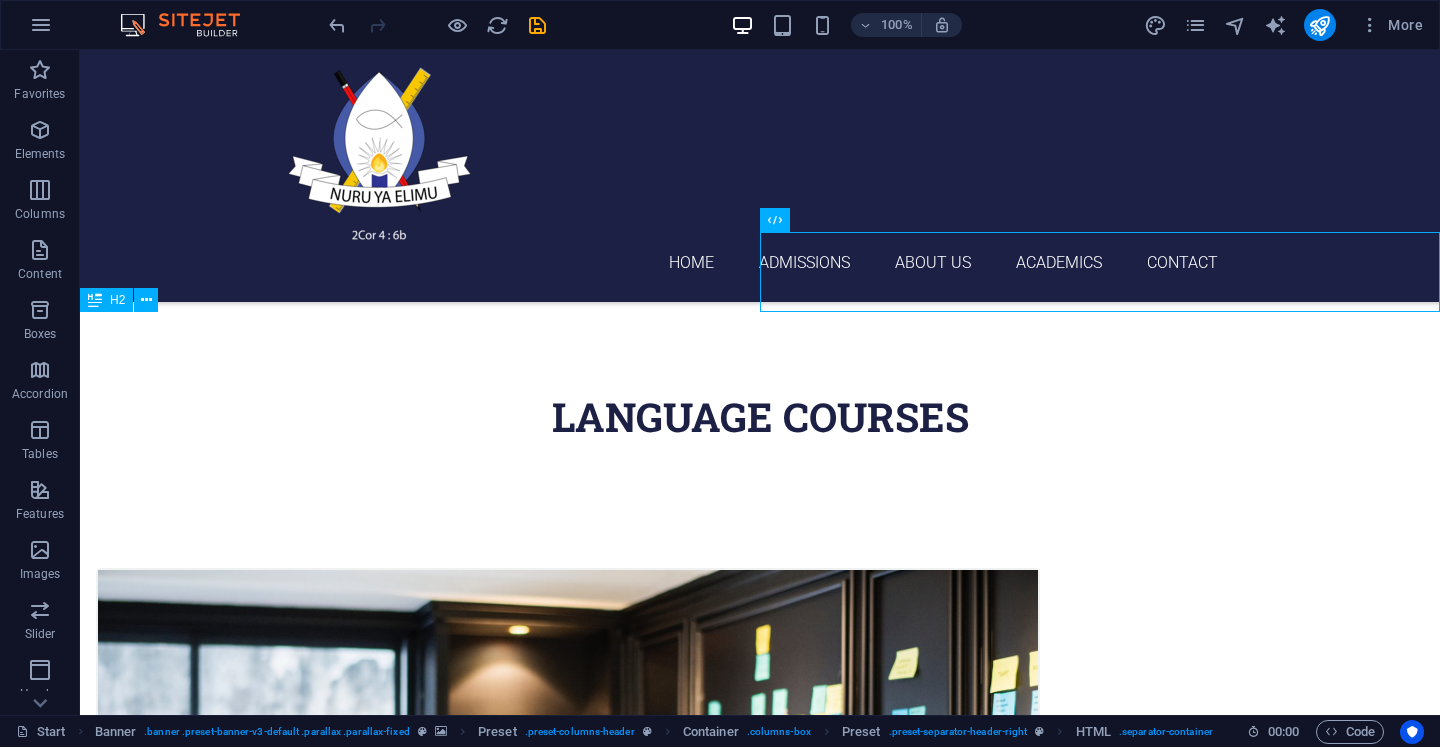 click on "Language Courses" at bounding box center [760, 417] 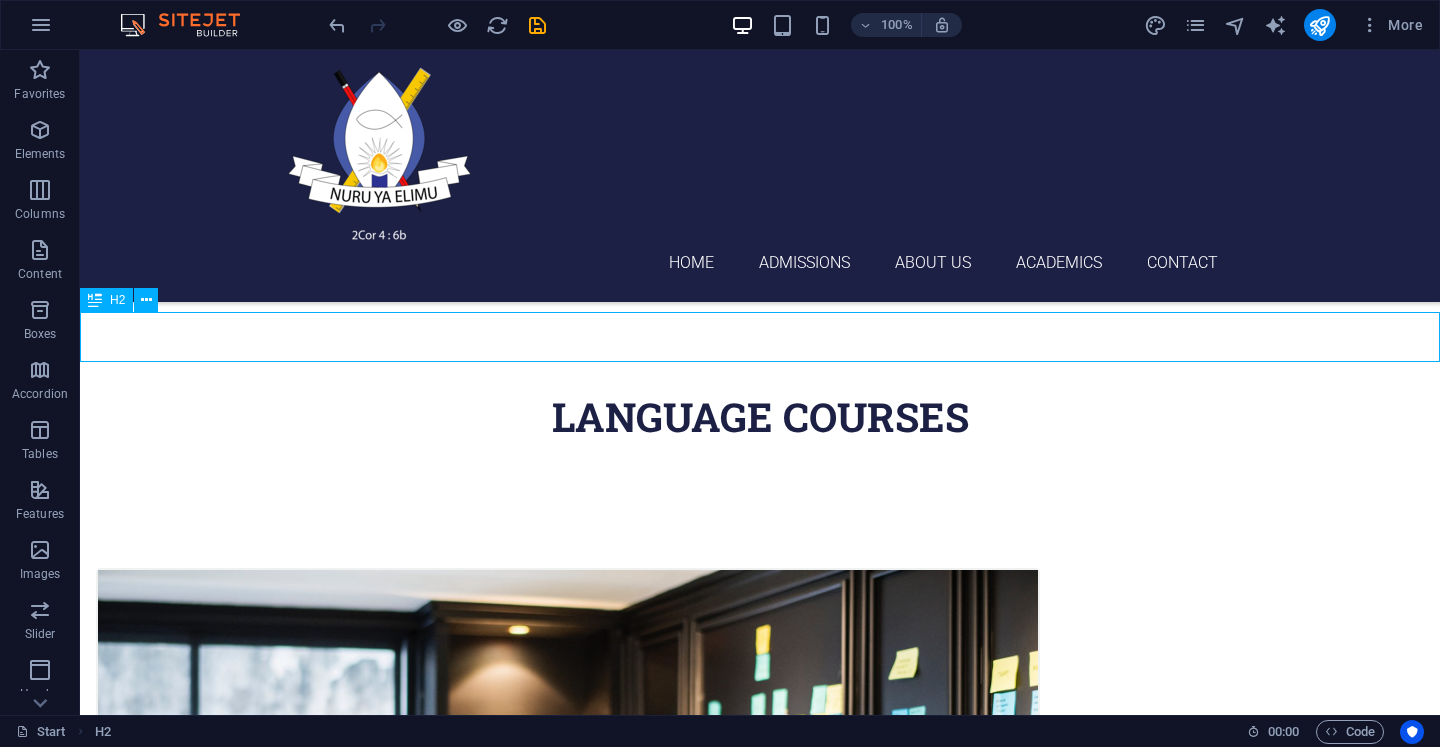 click on "Language Courses" at bounding box center (760, 417) 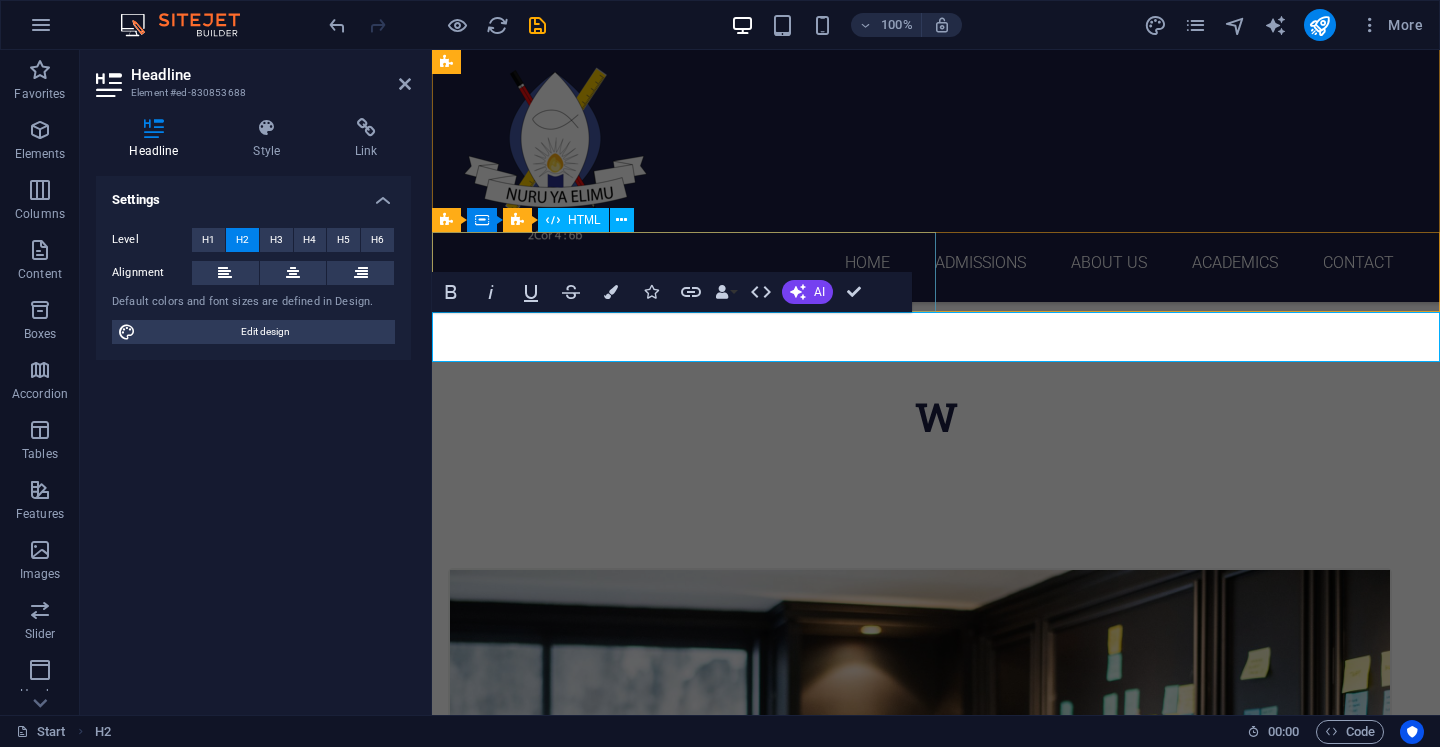 type 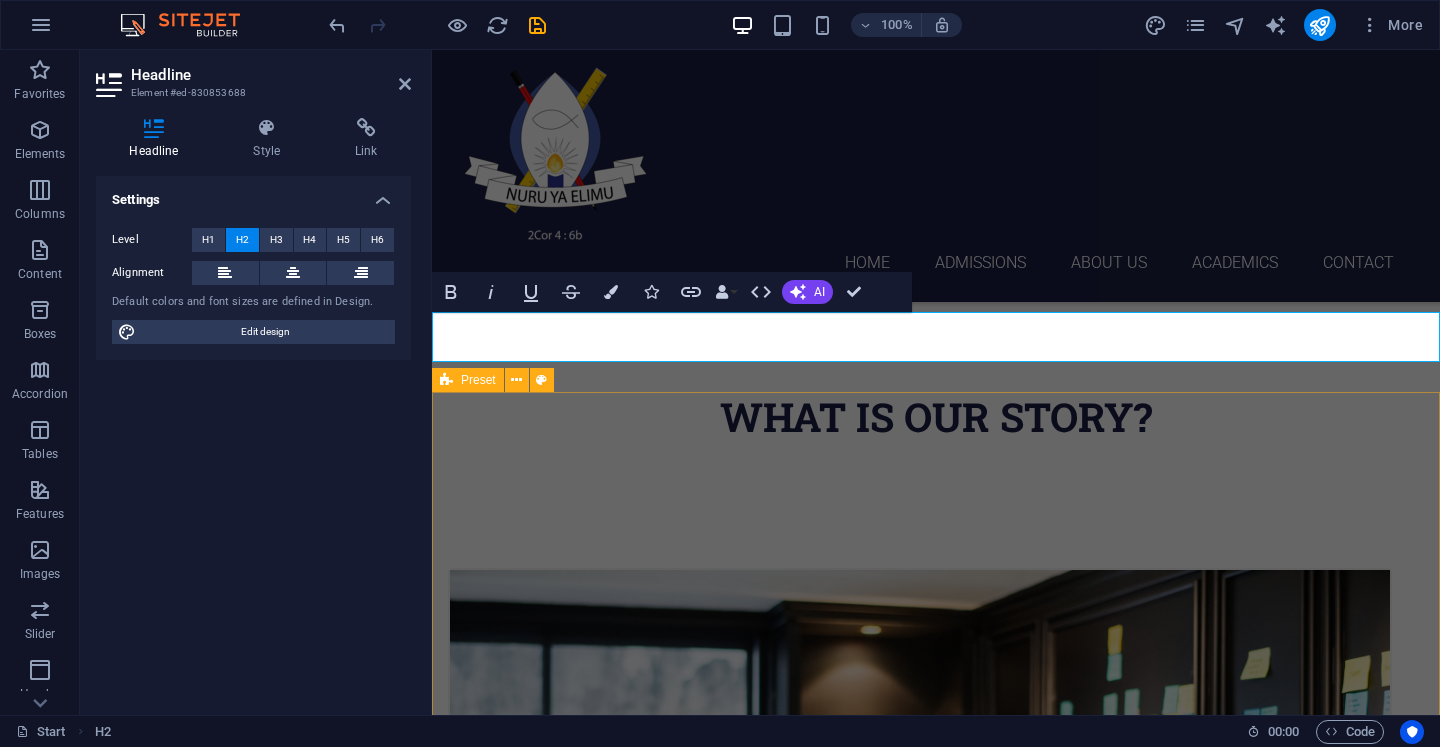 click on "[LANGUAGE] 12. September 2019 08:00 am - 04:00 pm Lorem ipsum dolor sit amet, consectetur adipisicing elit. Veritatis, dolorem! [LANGUAGE] 12. September 2019 08:00 am - 04:00 pm Lorem ipsum dolor sit amet, consectetur adipisicing elit. Veritatis, dolorem! [LANGUAGE] 12. September 2019 08:00 am - 04:00 pm Lorem ipsum dolor sit amet, consectetur adipisicing elit. Veritatis, dolorem! [LANGUAGE] 12. September 2019 08:00 am - 04:00 pm Lorem ipsum dolor sit amet, consectetur adipisicing elit. Veritatis, dolorem! [LANGUAGE] 12. September 2019 08:00 am - 04:00 pm Lorem ipsum dolor sit amet, consectetur adipisicing elit. Veritatis, dolorem! [LANGUAGE] 12. September 2019 08:00 am - 04:00 pm Lorem ipsum dolor sit amet, consectetur adipisicing elit. Veritatis, dolorem!" at bounding box center (936, 3017) 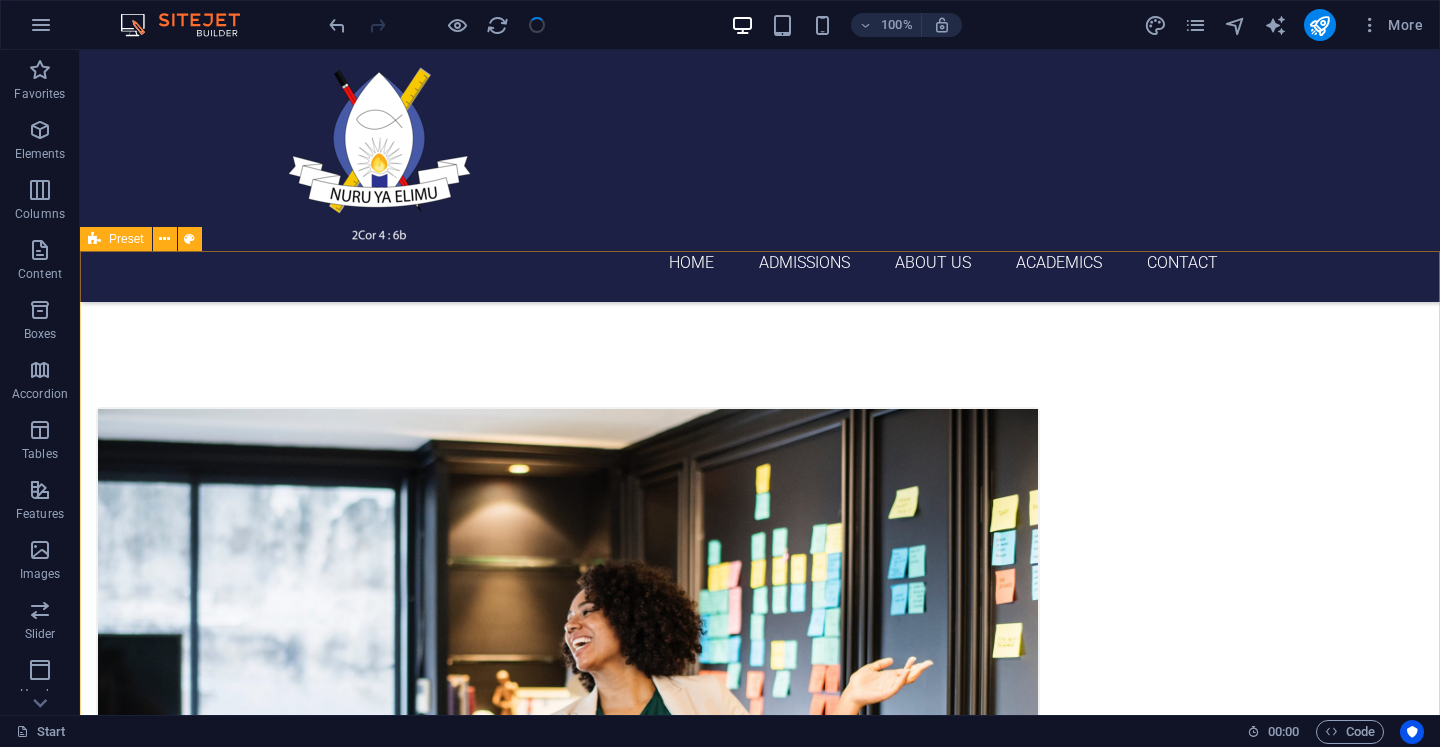 scroll, scrollTop: 600, scrollLeft: 0, axis: vertical 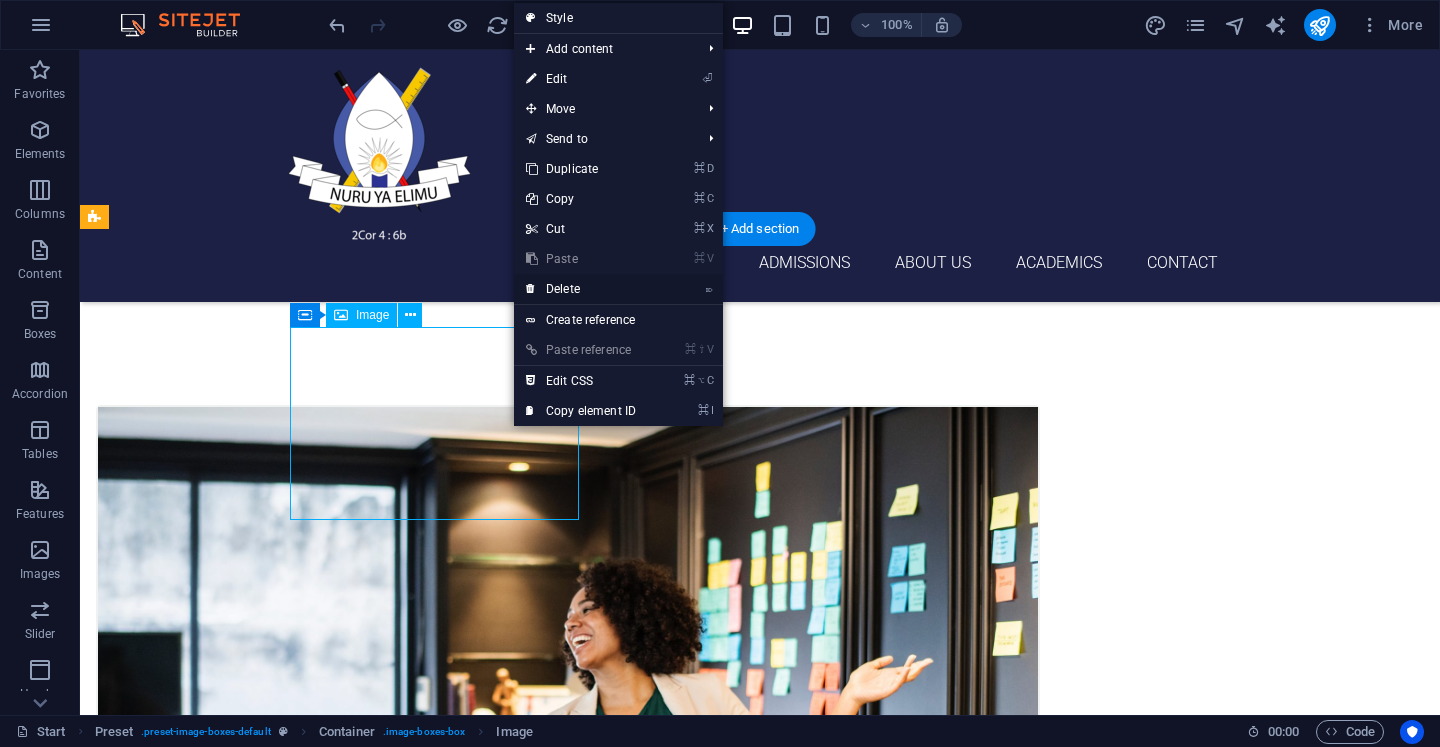 click on "⌦  Delete" at bounding box center (581, 289) 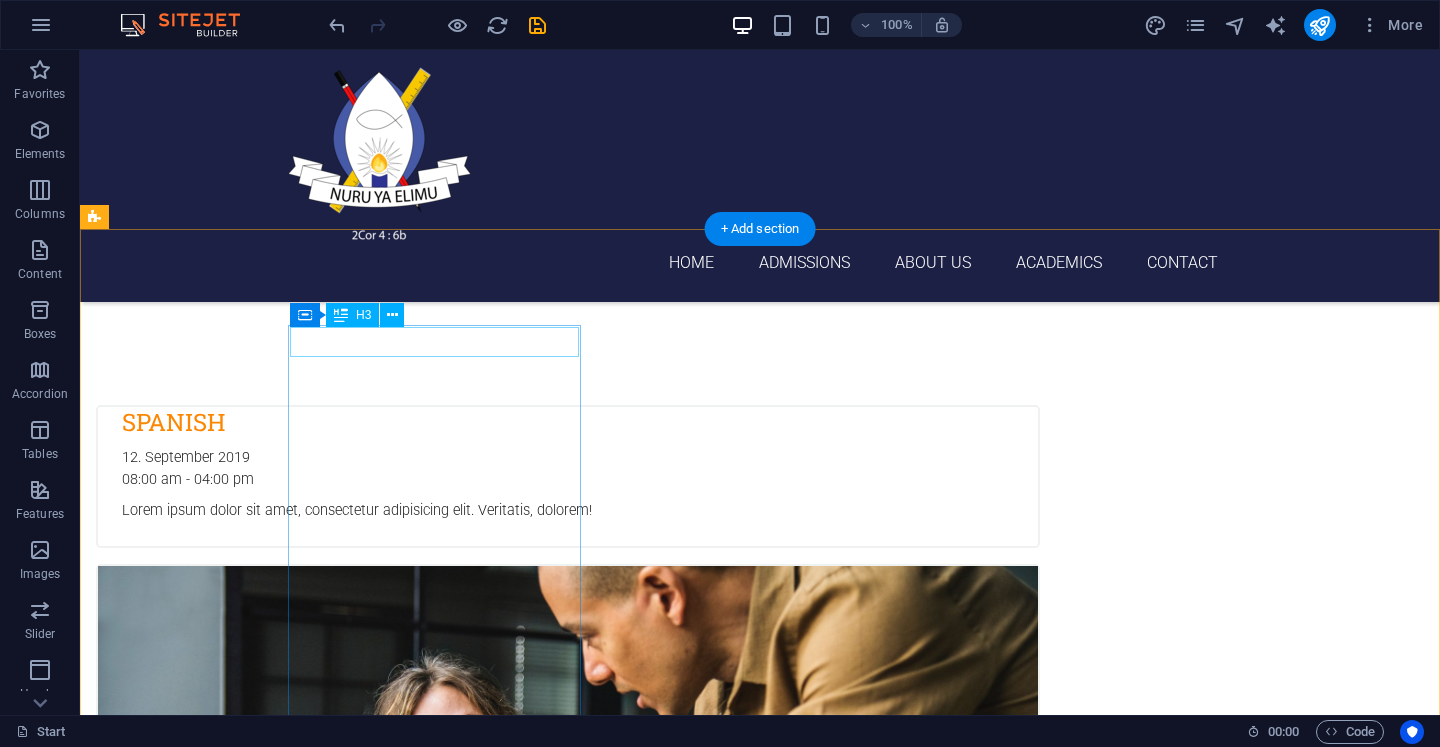 click on "Spanish" at bounding box center [568, 422] 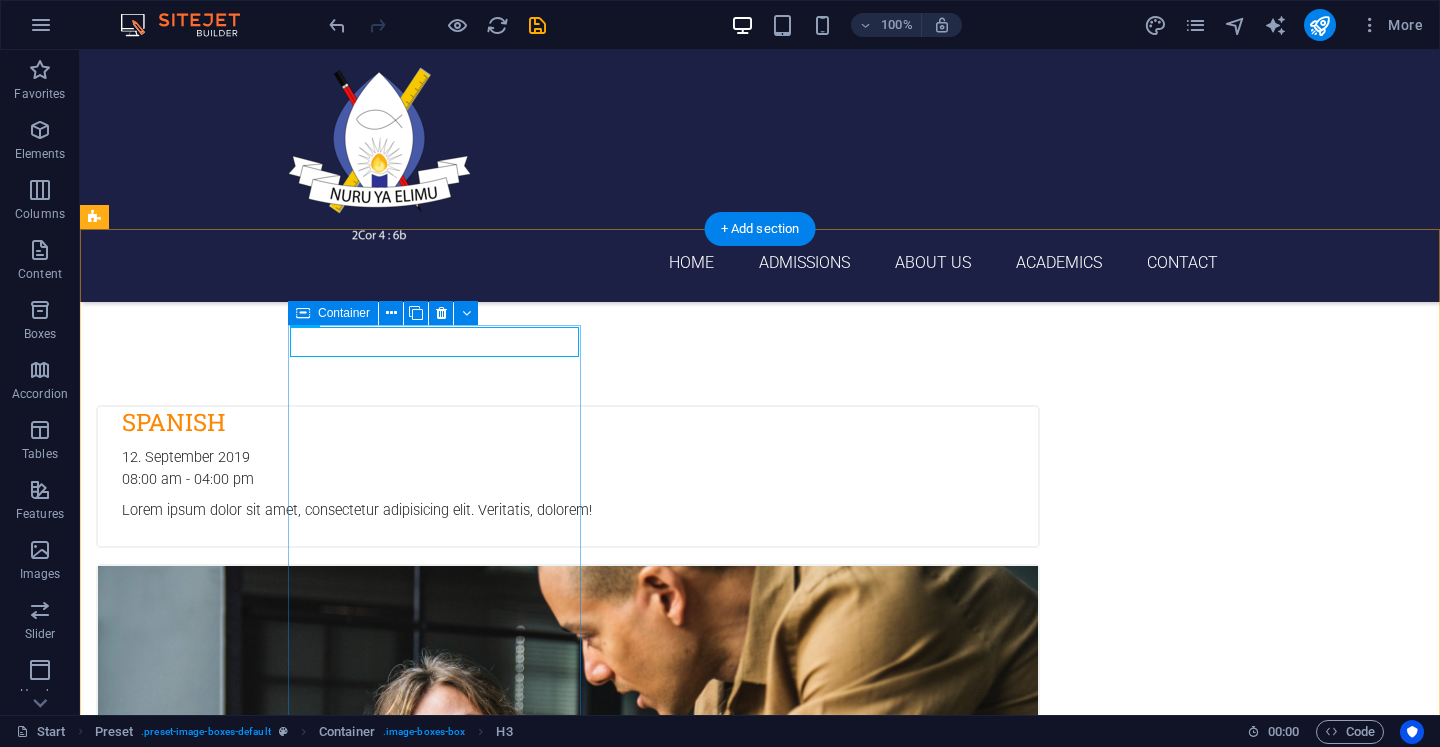 click on "[LANGUAGE] 12. September 2019 08:00 am - 04:00 pm Lorem ipsum dolor sit amet, consectetur adipisicing elit. Veritatis, dolorem!" at bounding box center (568, 476) 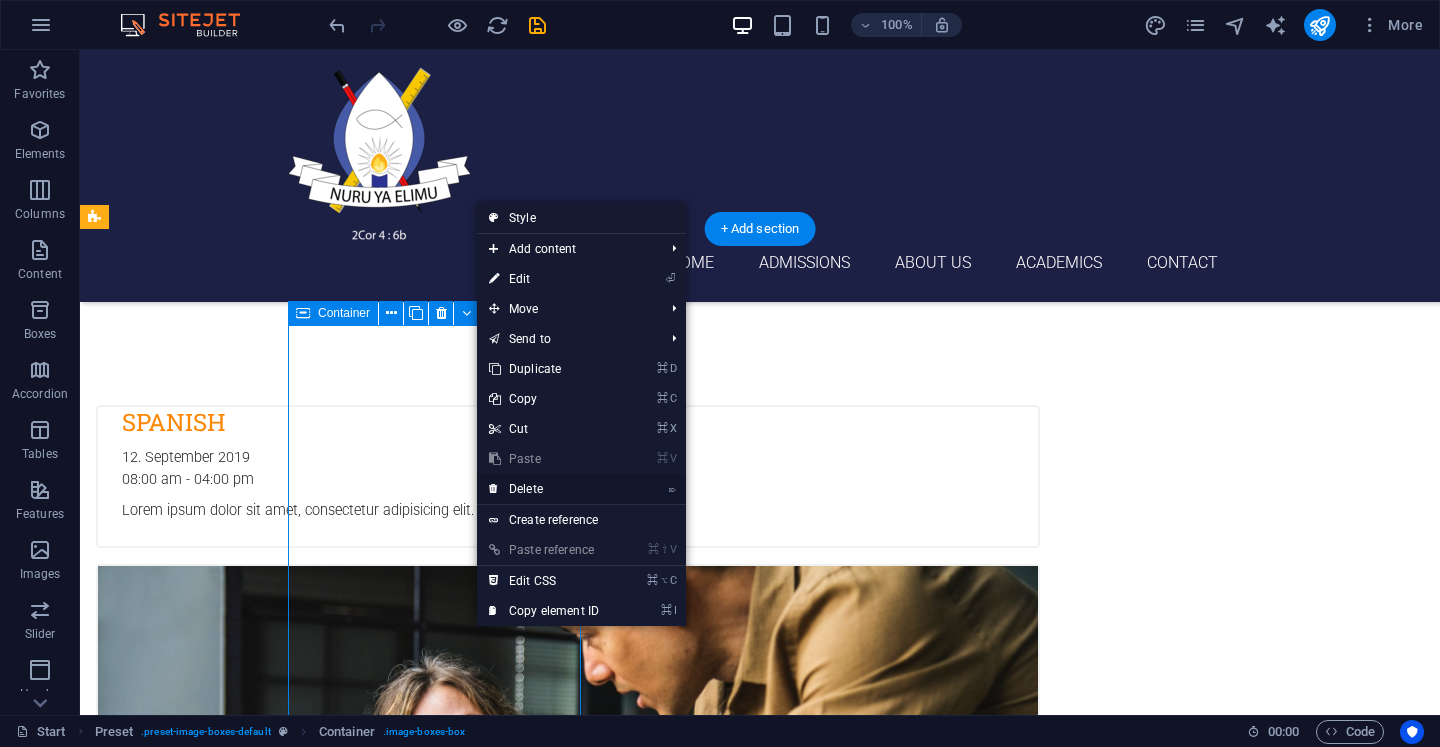 click on "⌦  Delete" at bounding box center (544, 489) 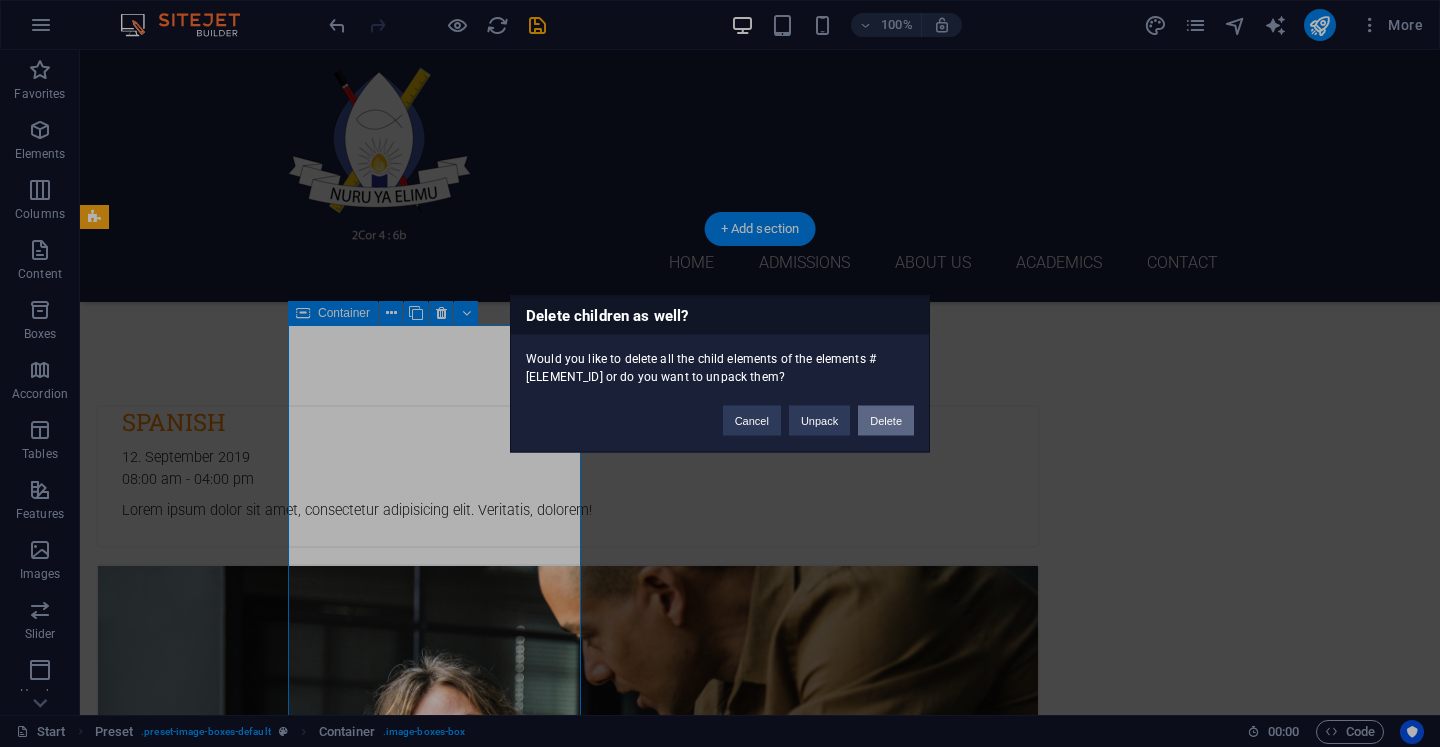 click on "Delete" at bounding box center (886, 420) 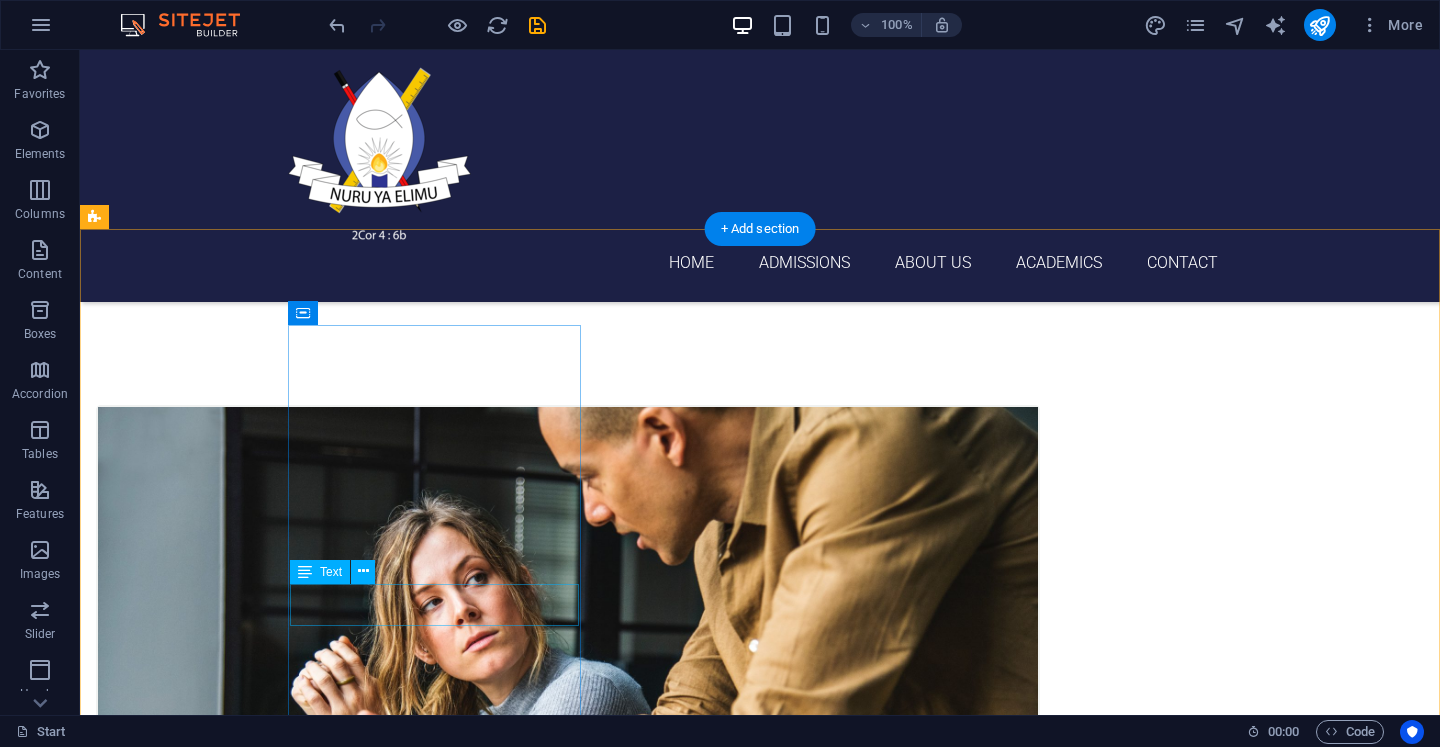 click on "12. September 2019  08:00 am - 04:00 pm" at bounding box center (568, 1119) 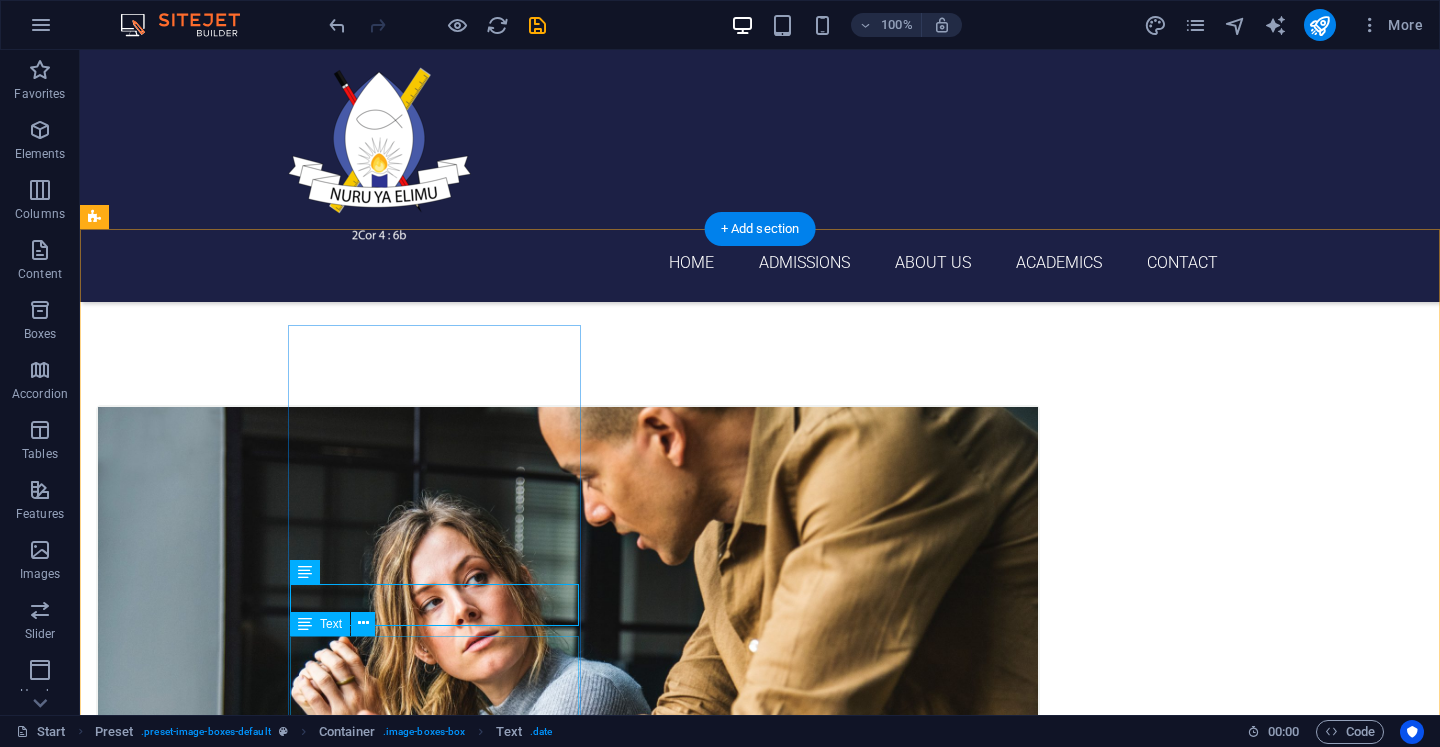 click on "Lorem ipsum dolor sit amet, consectetur adipisicing elit. Veritatis, dolorem!" at bounding box center (568, 1174) 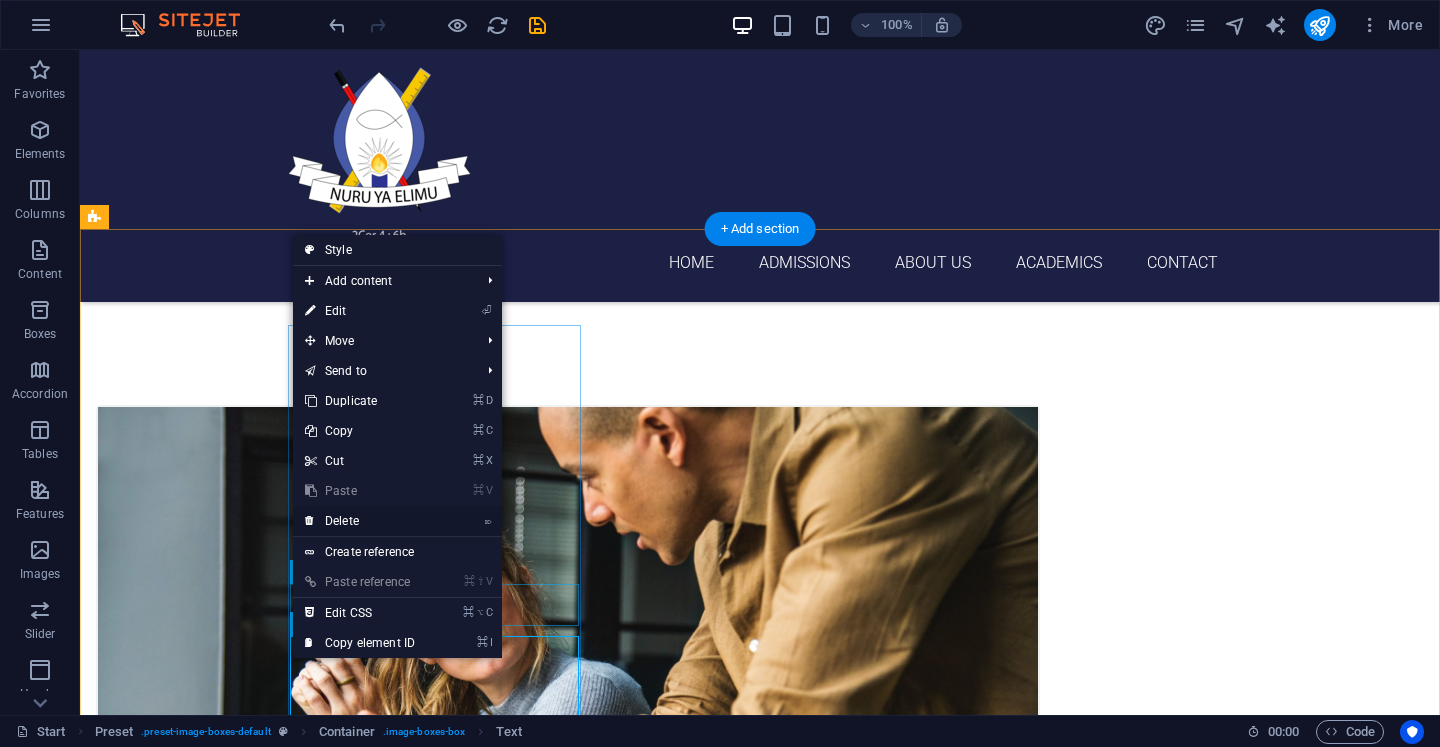click on "⌦  Delete" at bounding box center (360, 521) 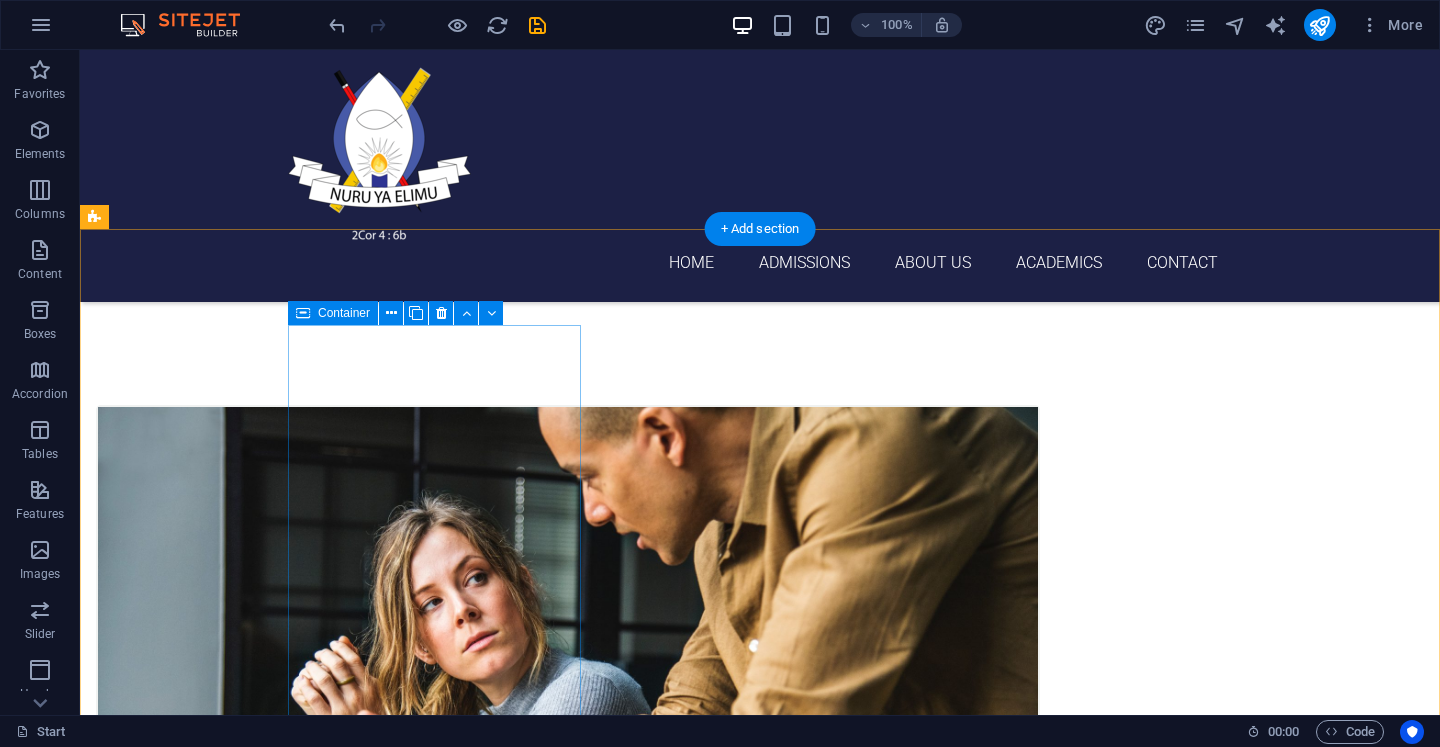 click on "Swedish  12. September 2019  08:00 am - 04:00 pm" at bounding box center (568, 791) 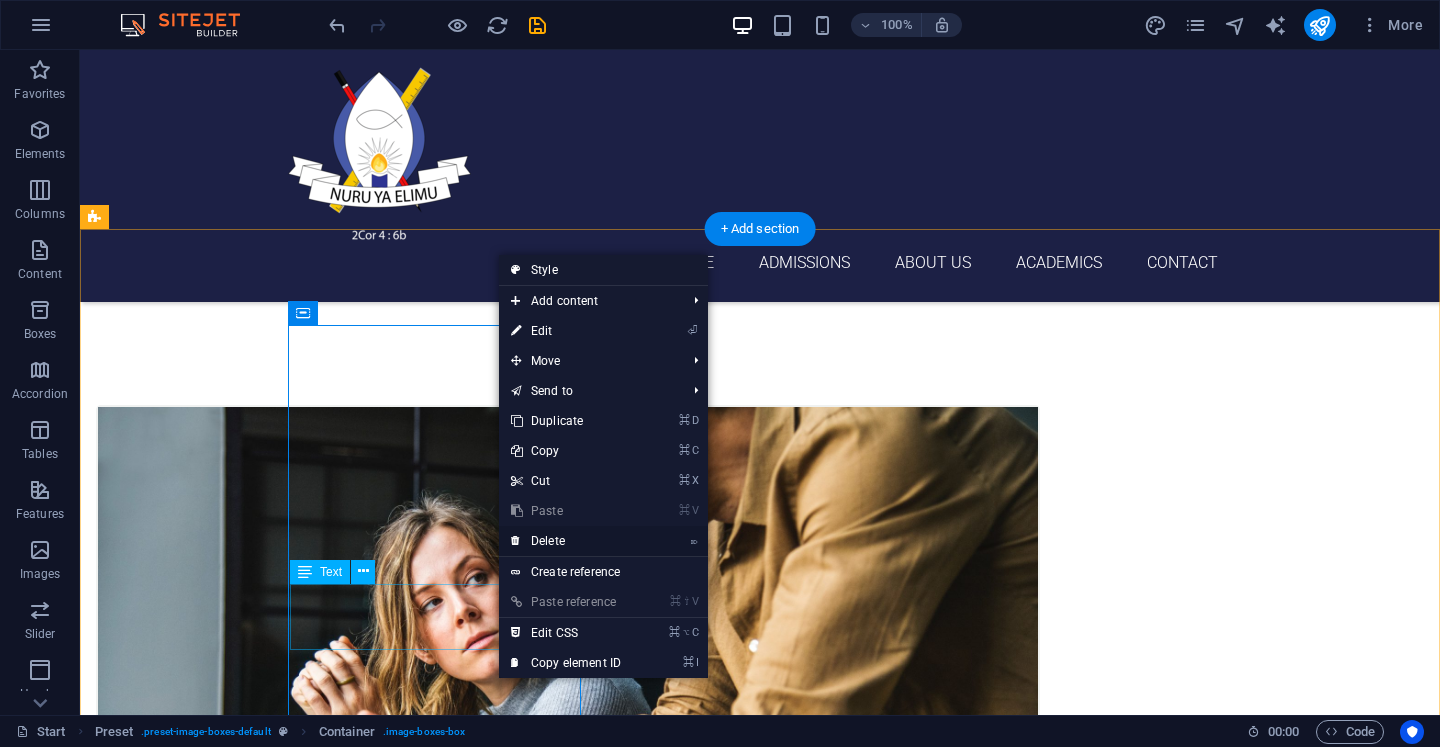 click on "⌦  Delete" at bounding box center (566, 541) 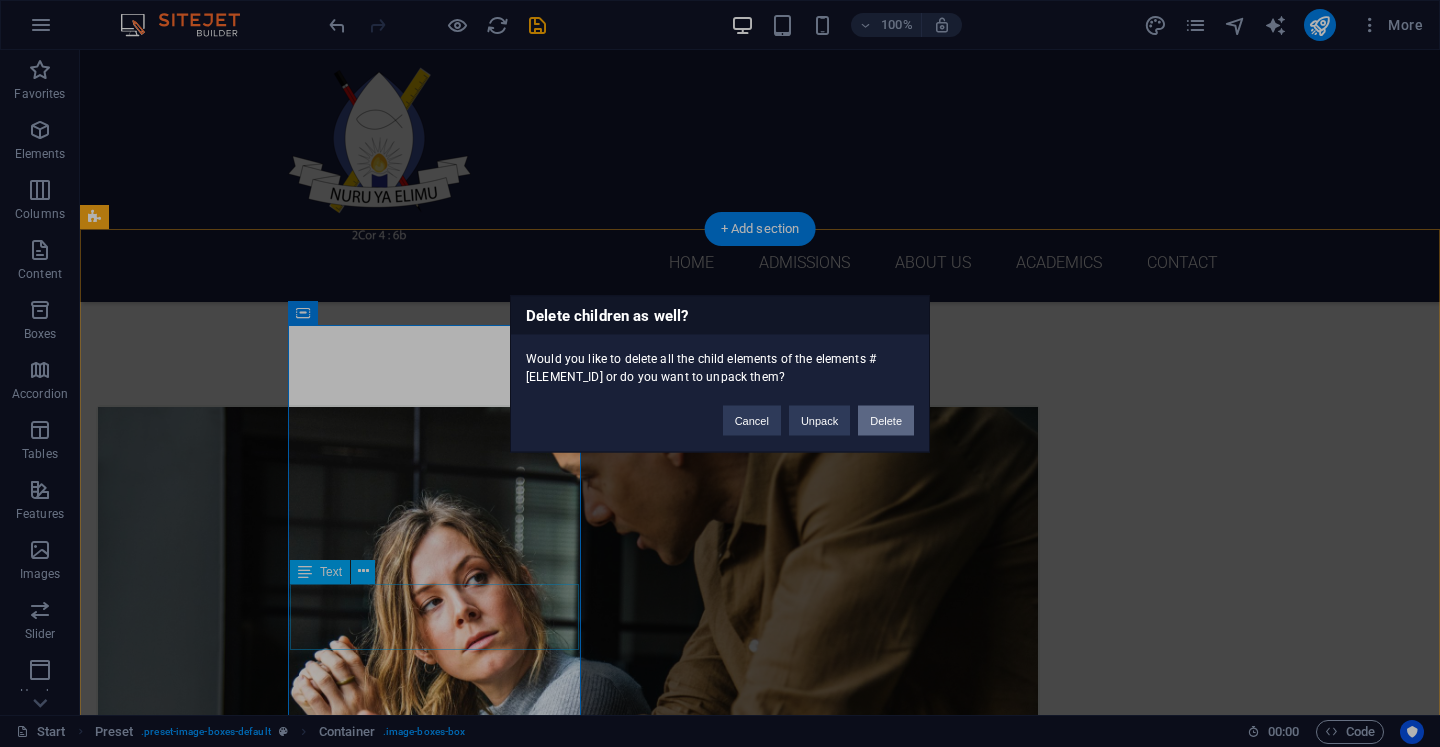 click on "Delete" at bounding box center (886, 420) 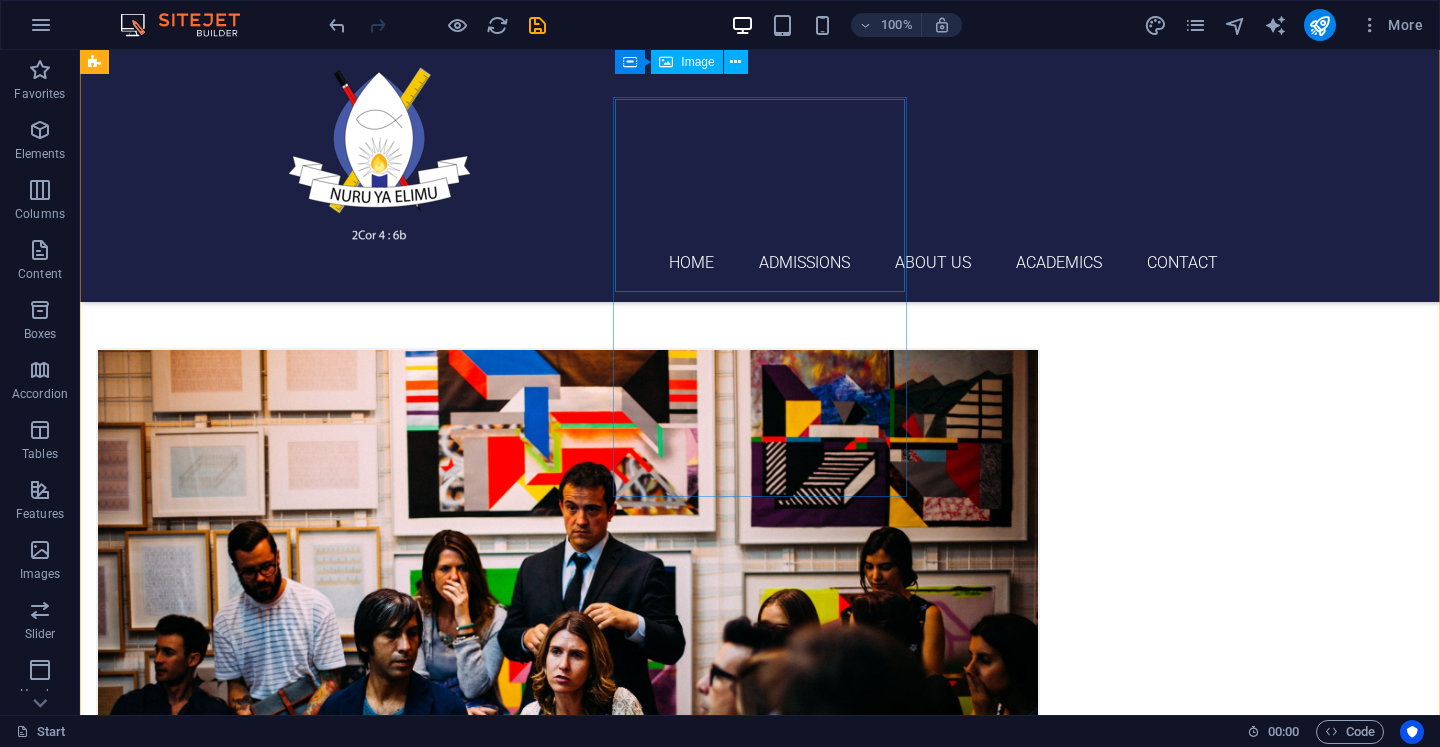 scroll, scrollTop: 618, scrollLeft: 0, axis: vertical 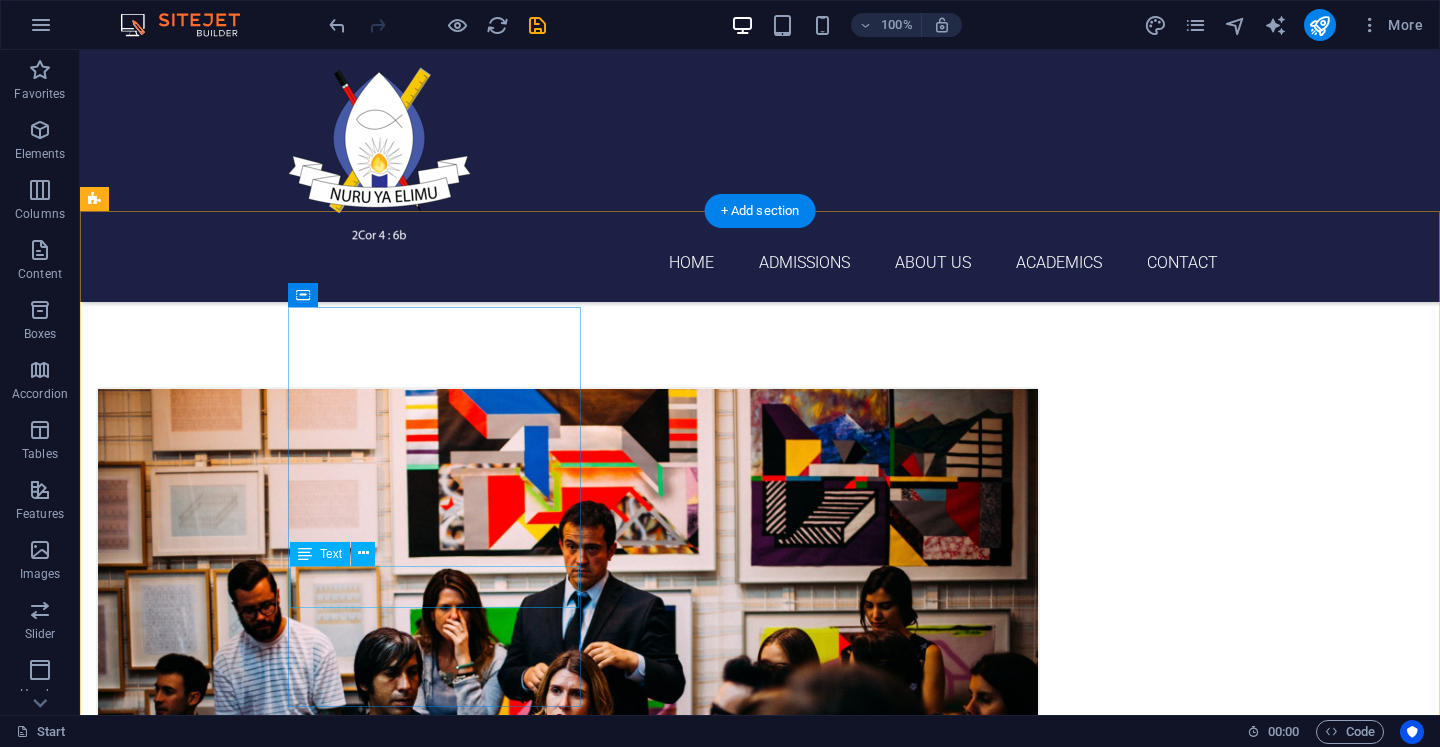 click on "12. September 2019  08:00 am - 04:00 pm" at bounding box center [568, 1101] 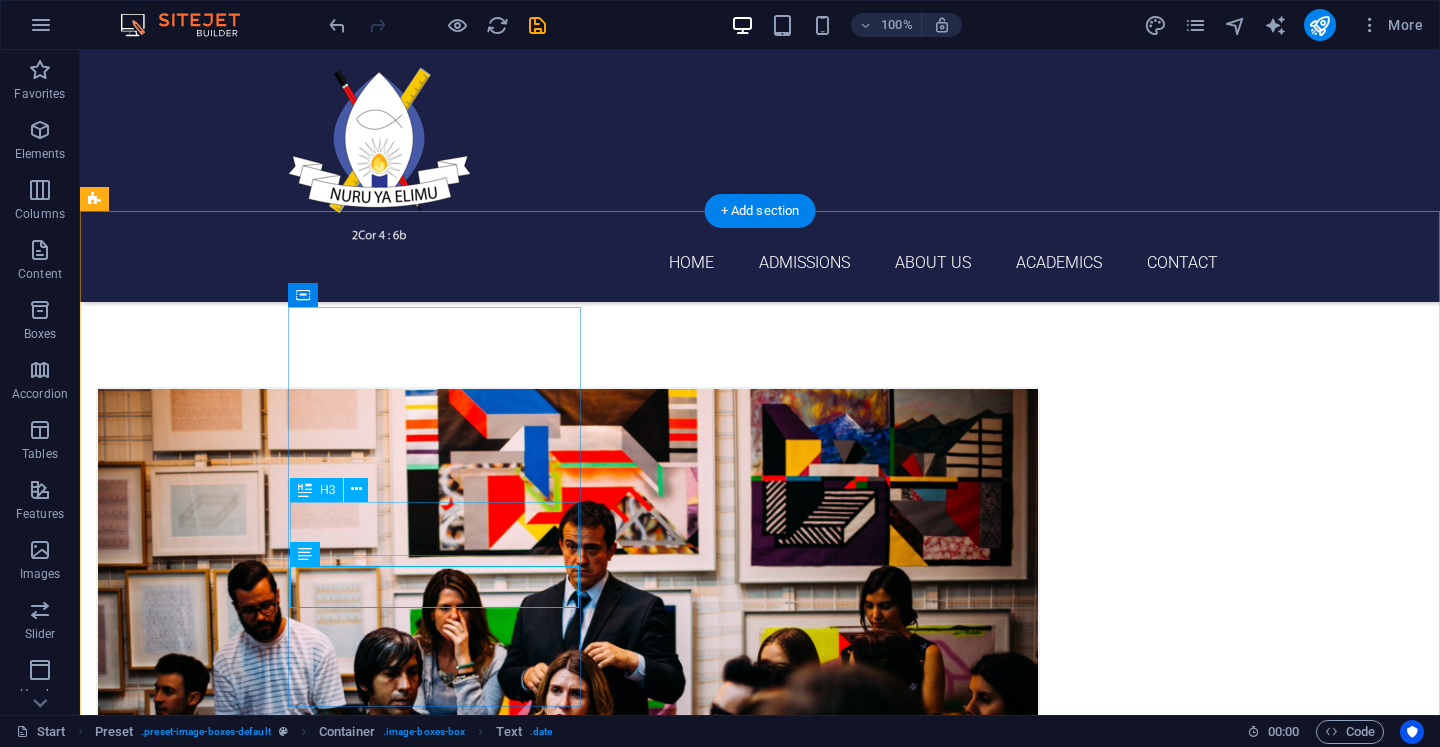 click on "German" at bounding box center [568, 1043] 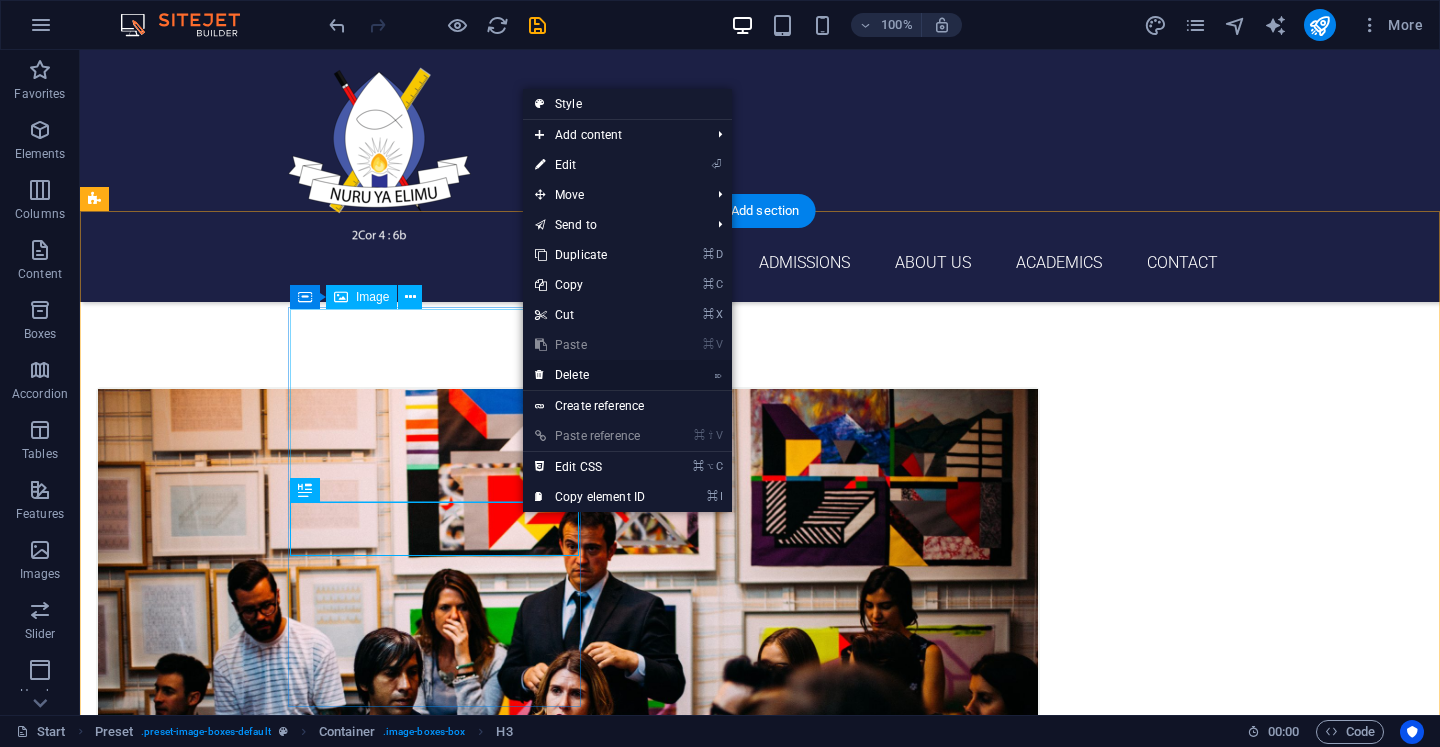 click on "⌦  Delete" at bounding box center (590, 375) 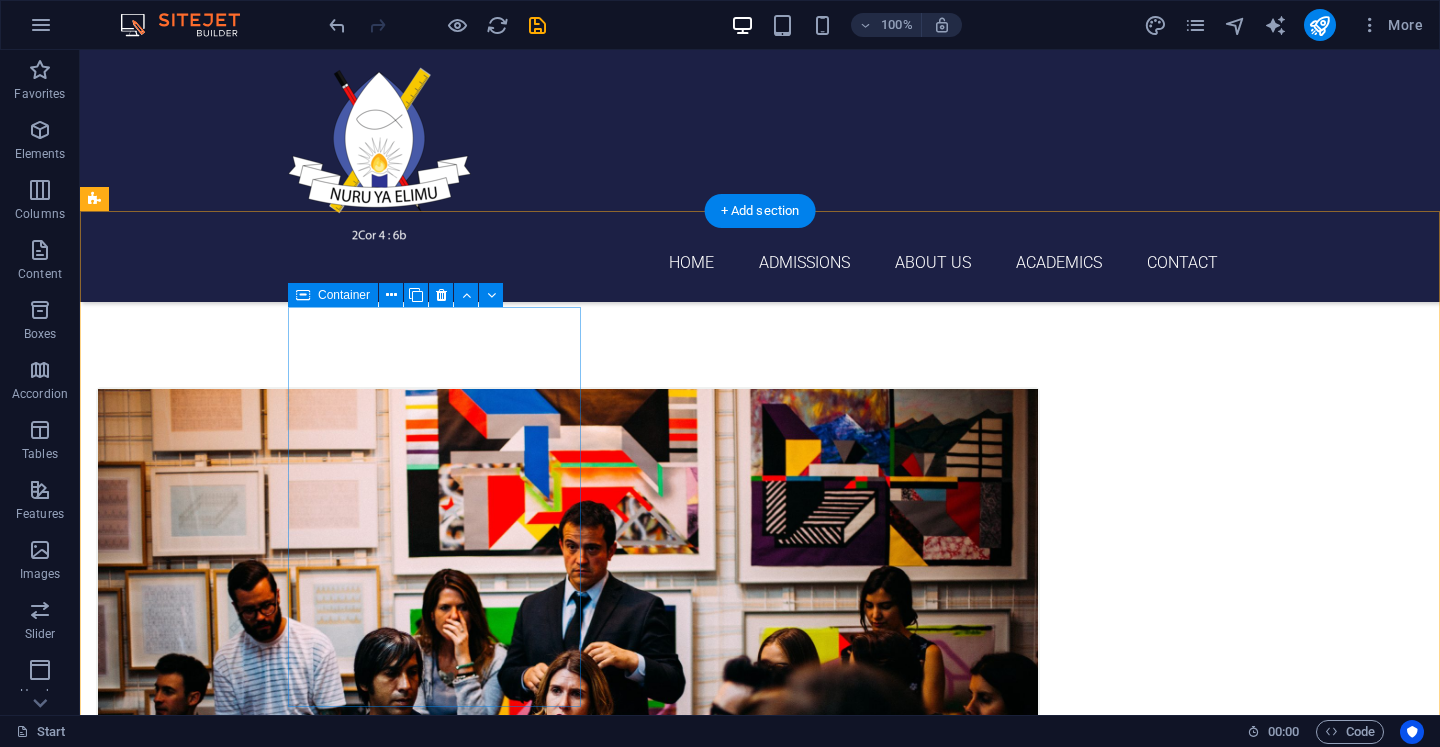 click on "12. September 2019 08:00 am - 04:00 pm Lorem ipsum dolor sit amet, consectetur adipisicing elit. Veritatis, dolorem!" at bounding box center (568, 768) 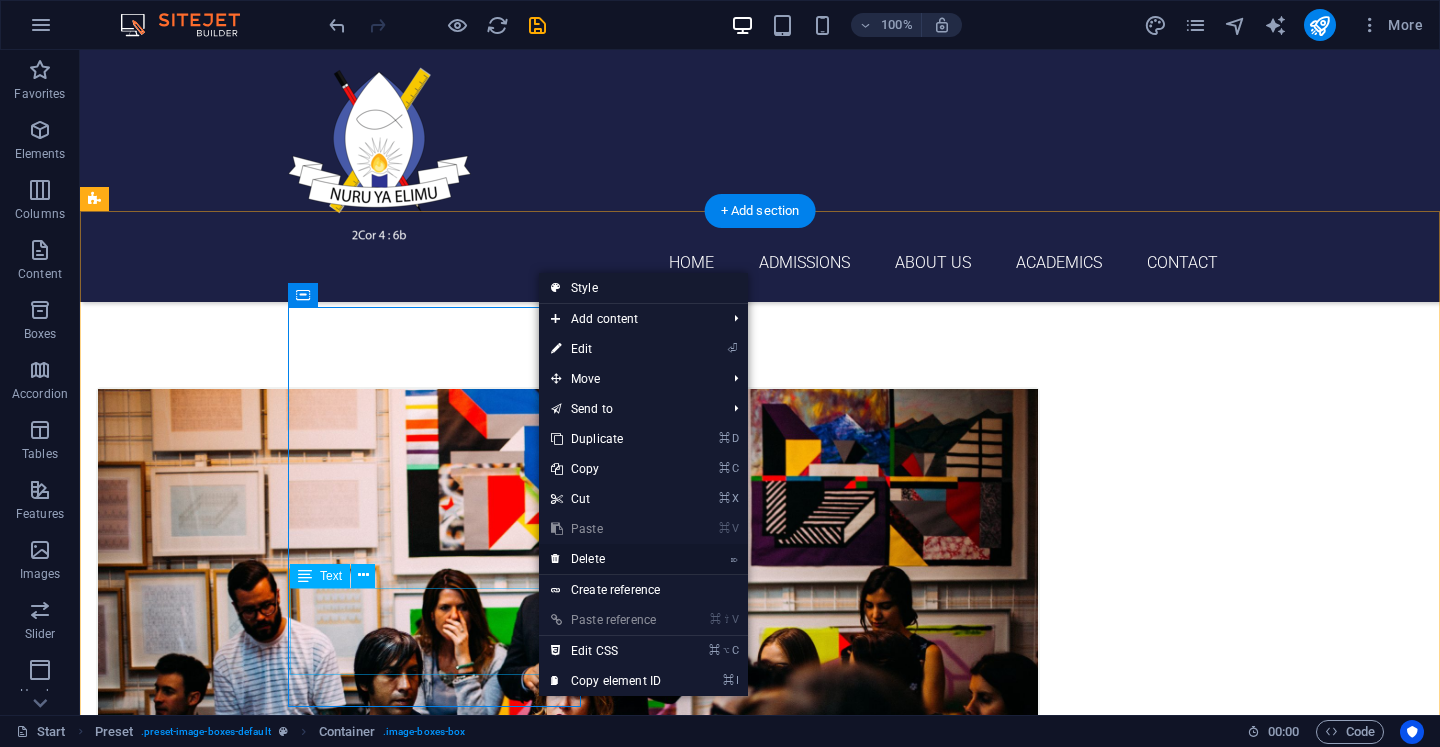 click on "⌦  Delete" at bounding box center (606, 559) 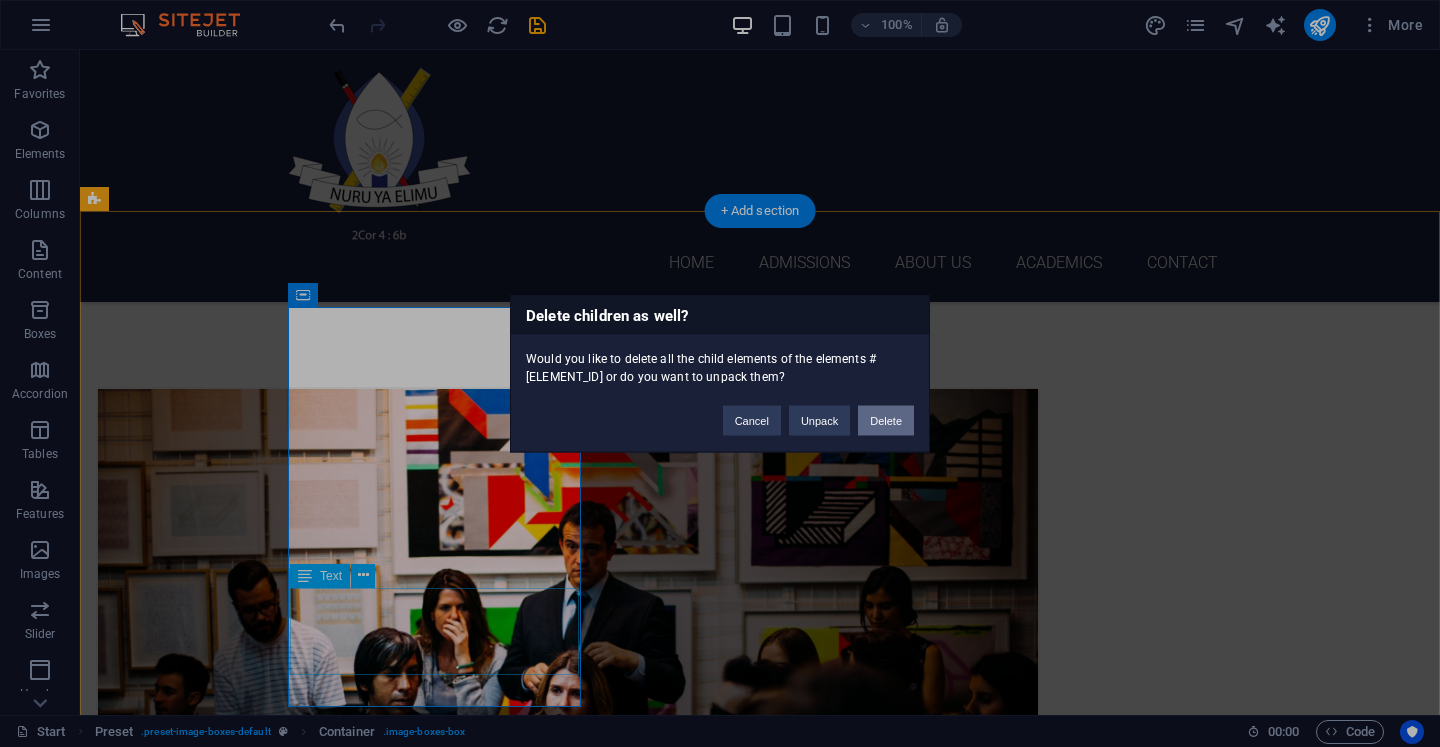 click on "Delete" at bounding box center (886, 420) 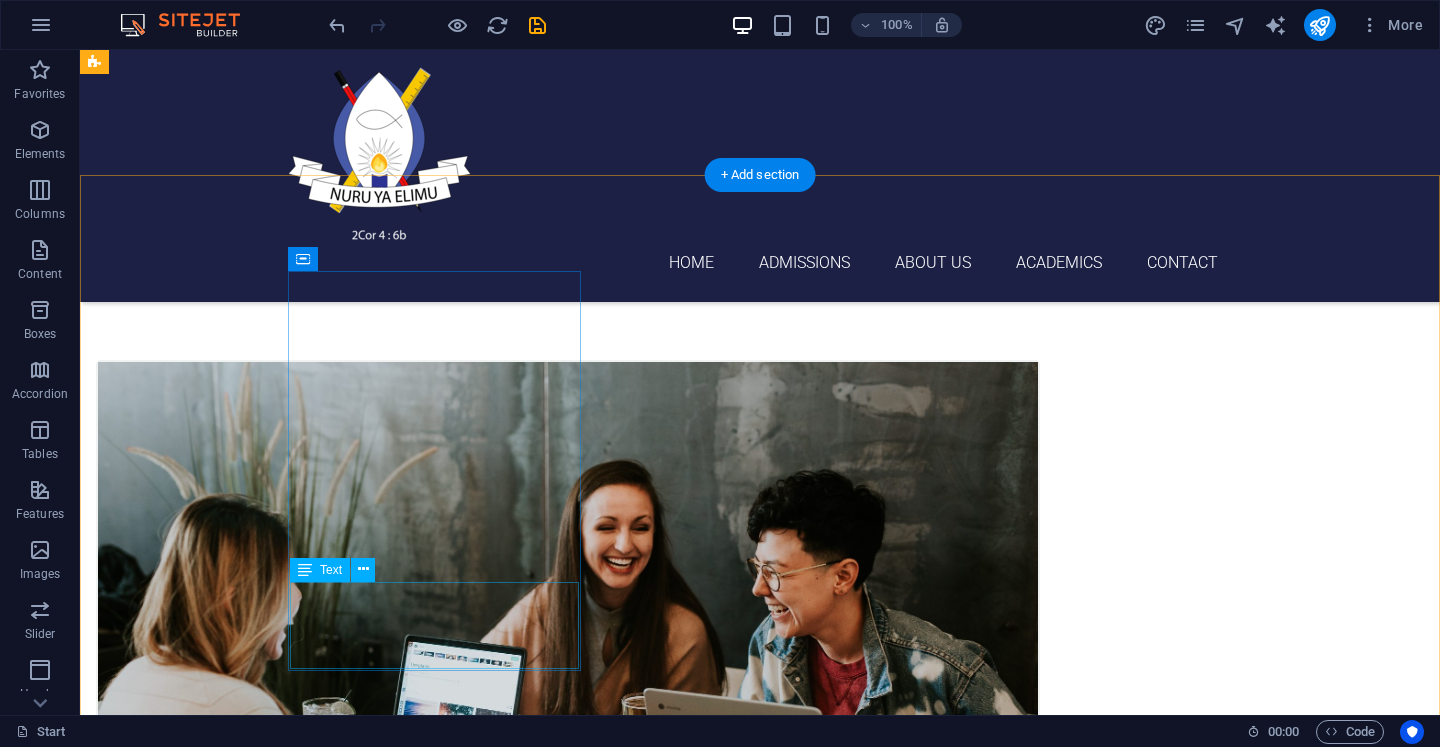 scroll, scrollTop: 643, scrollLeft: 0, axis: vertical 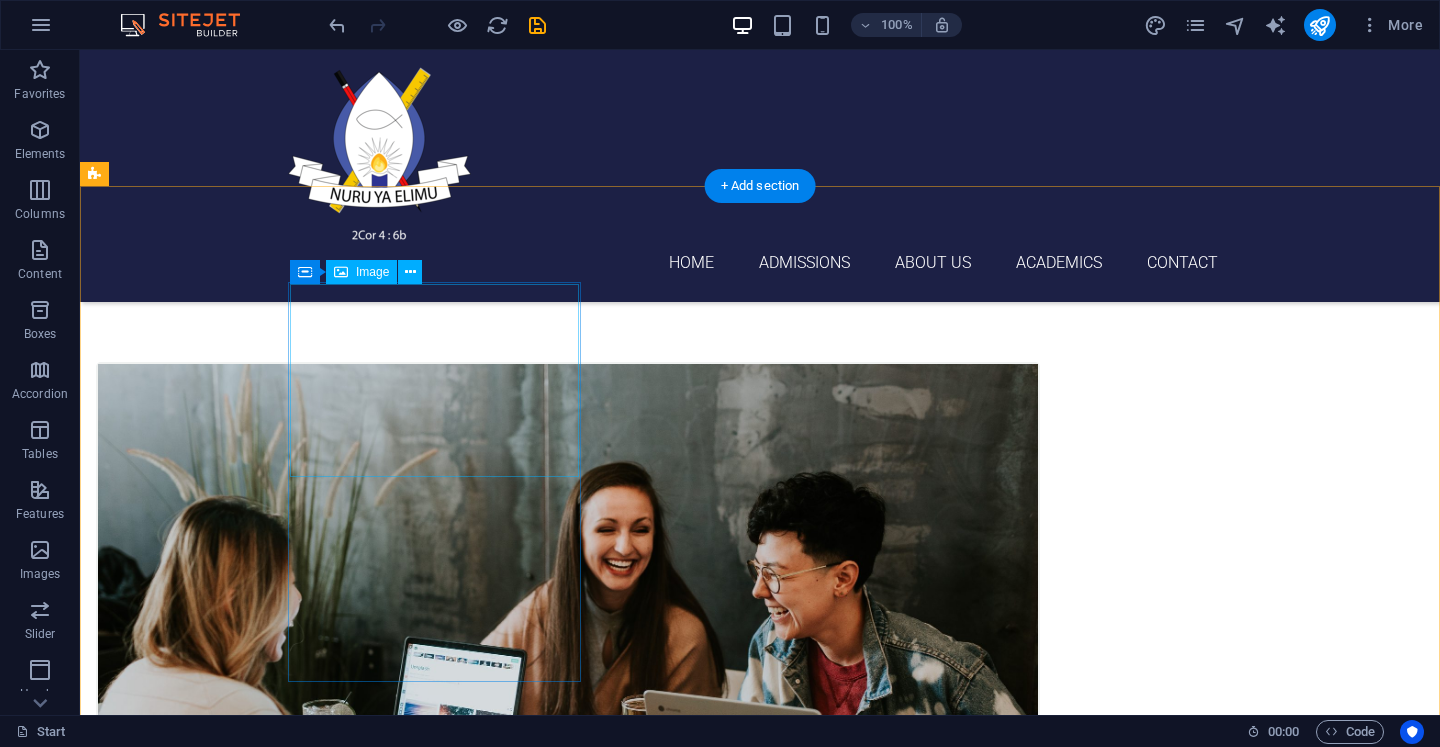 click at bounding box center [568, 677] 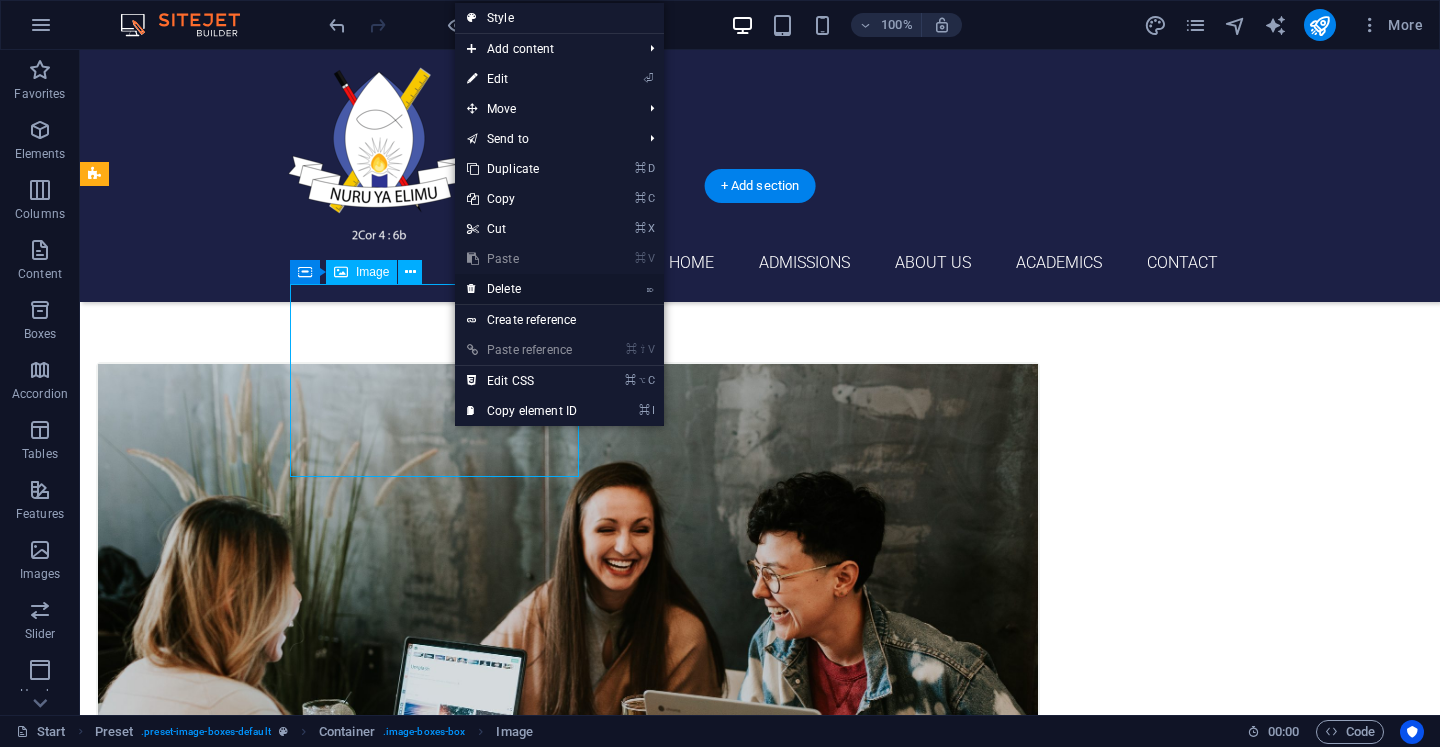 click on "⌦  Delete" at bounding box center [522, 289] 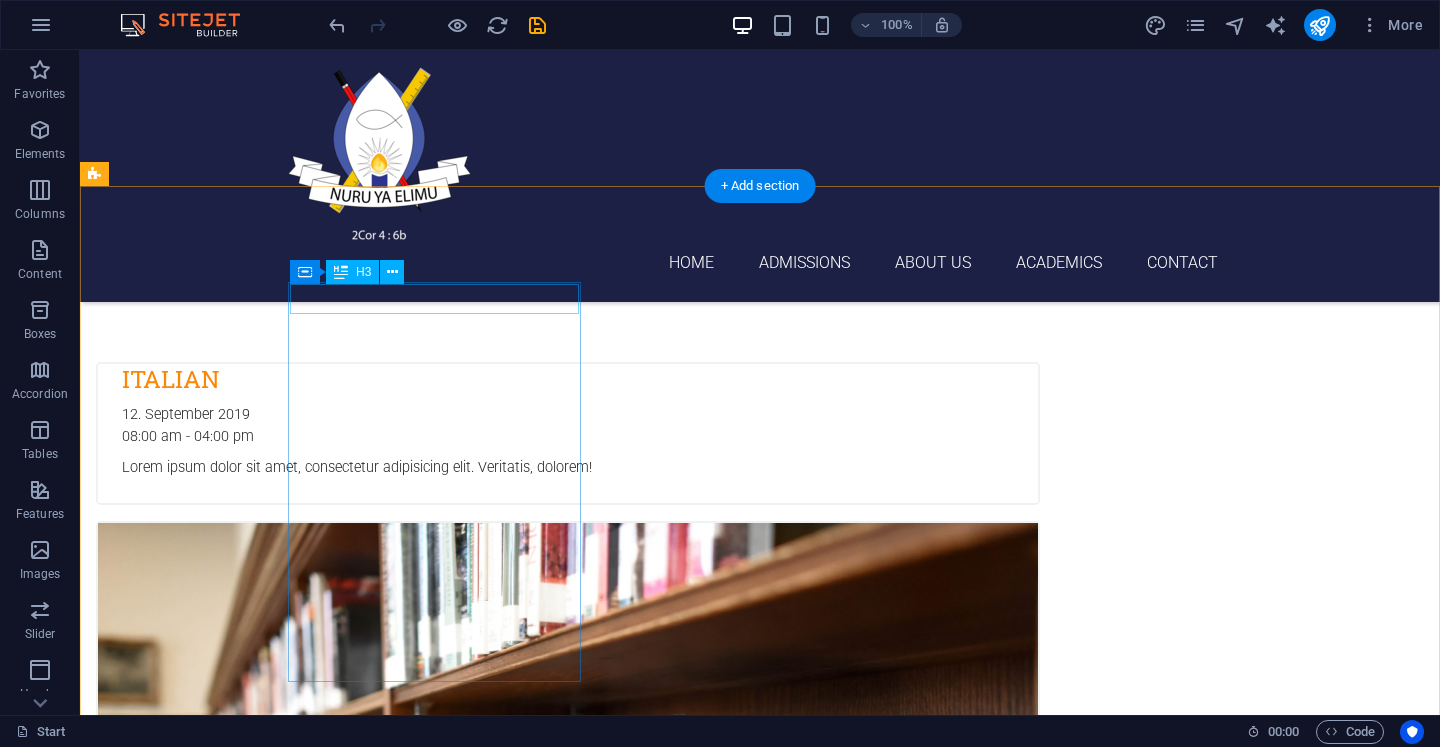 click on "Italian" at bounding box center [568, 379] 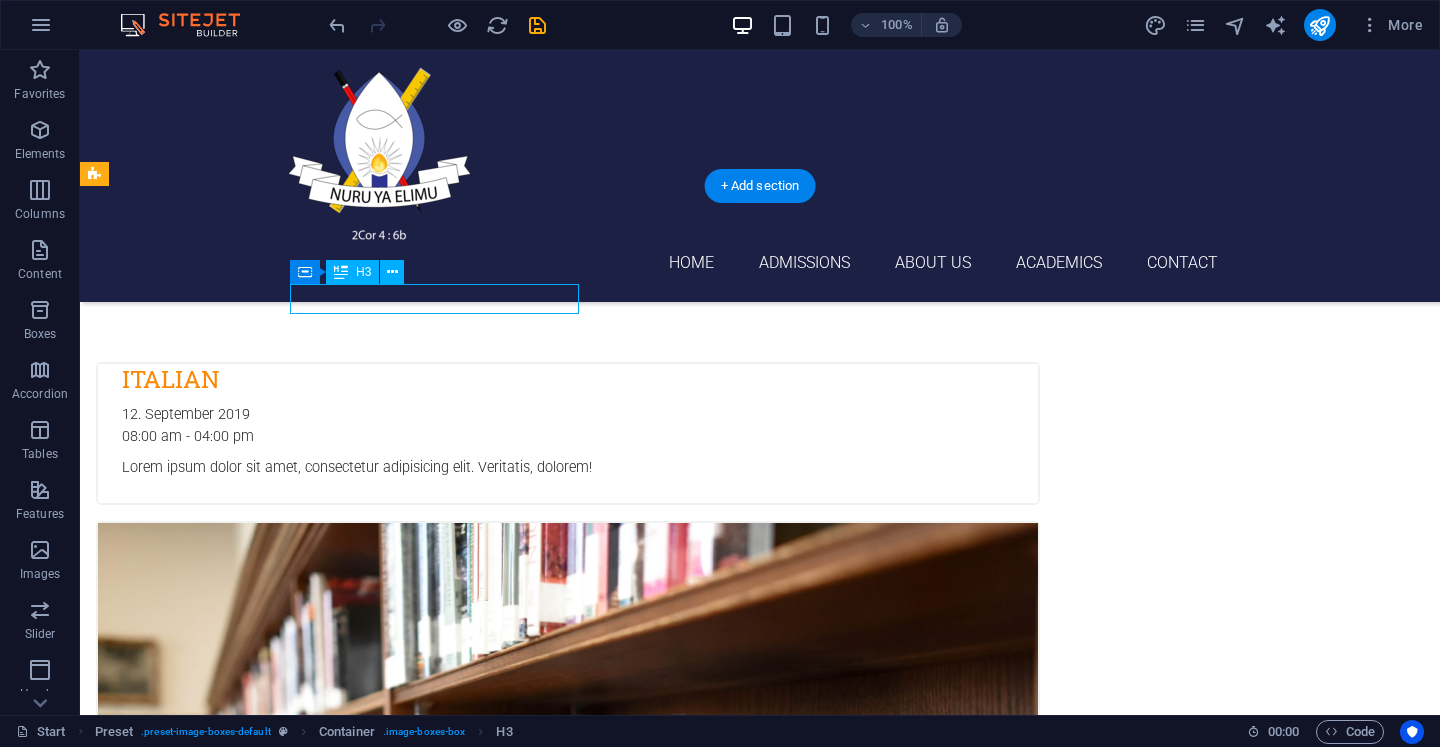 click on "Italian" at bounding box center (568, 379) 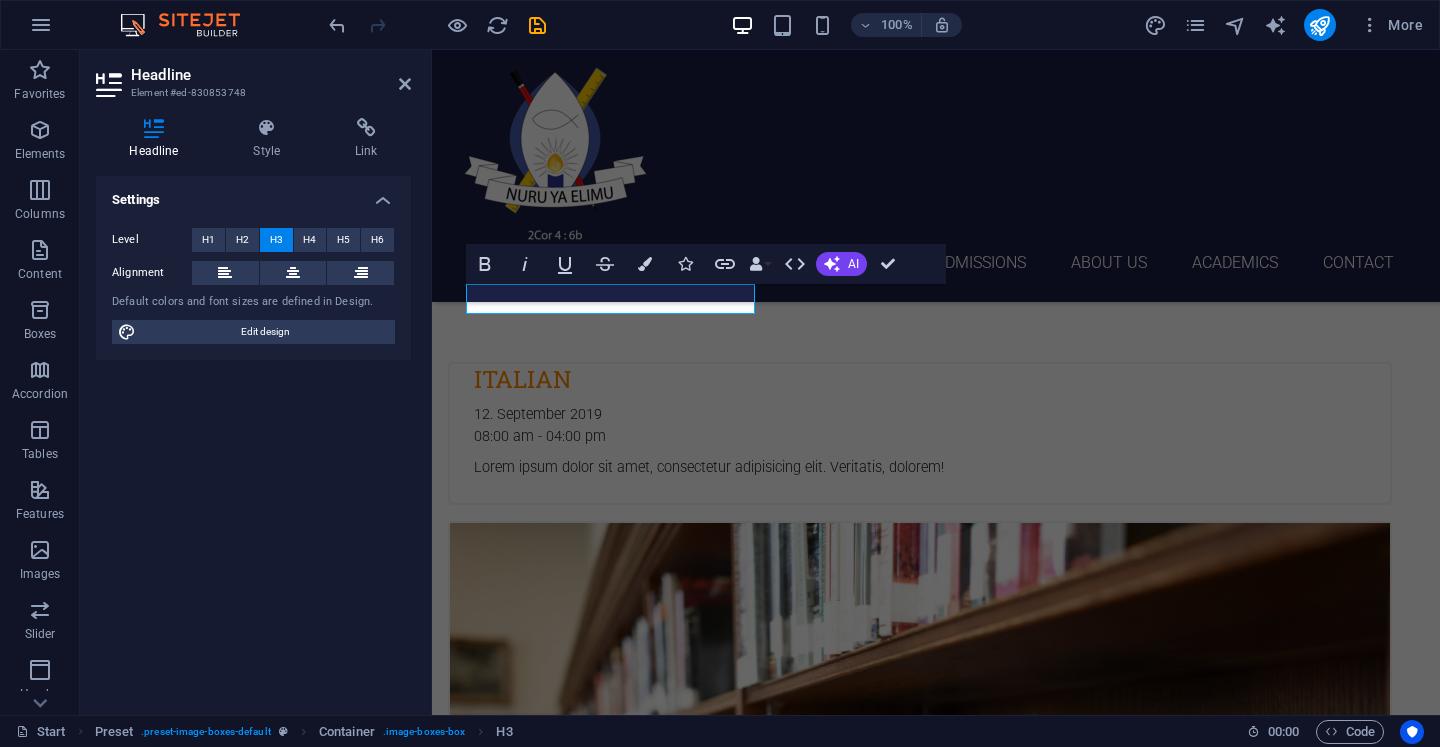 type 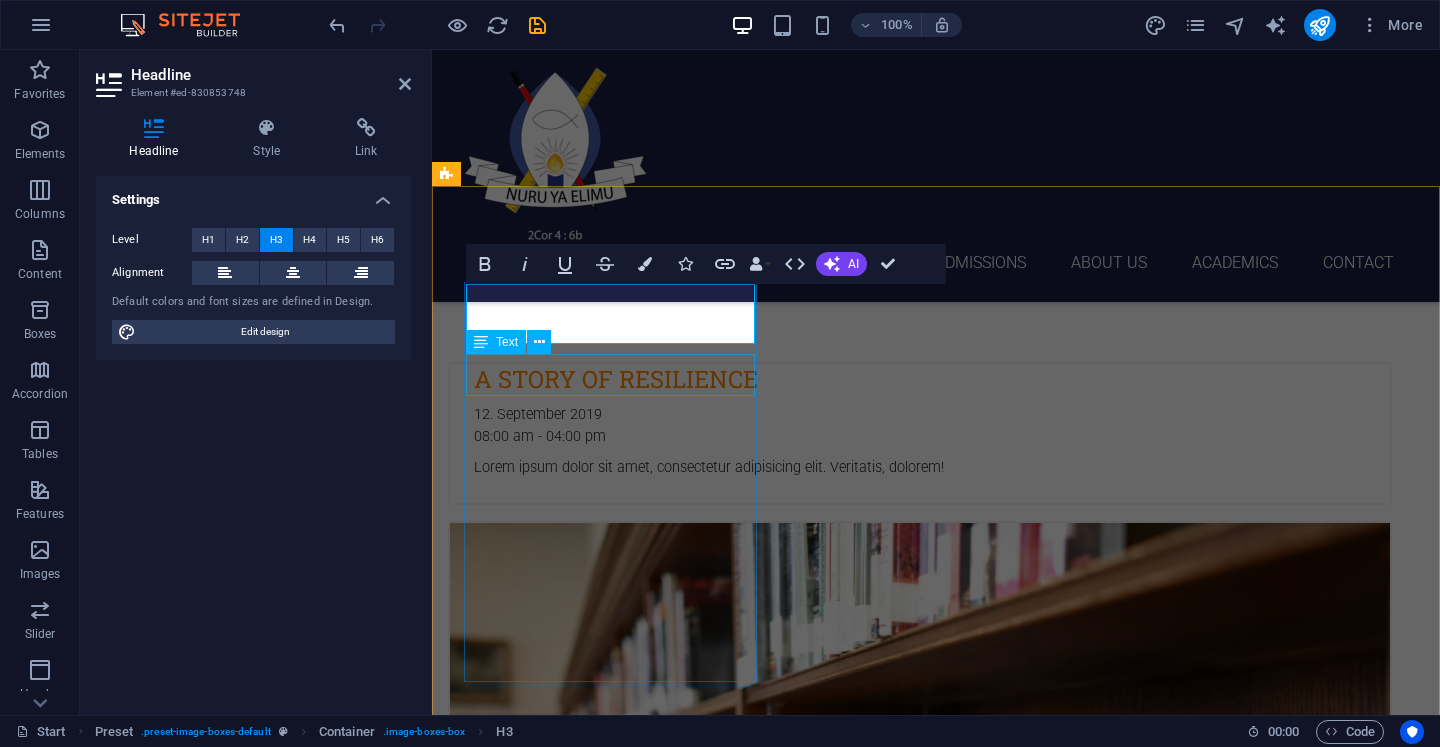 click on "12. September 2019  08:00 am - 04:00 pm" at bounding box center (920, 425) 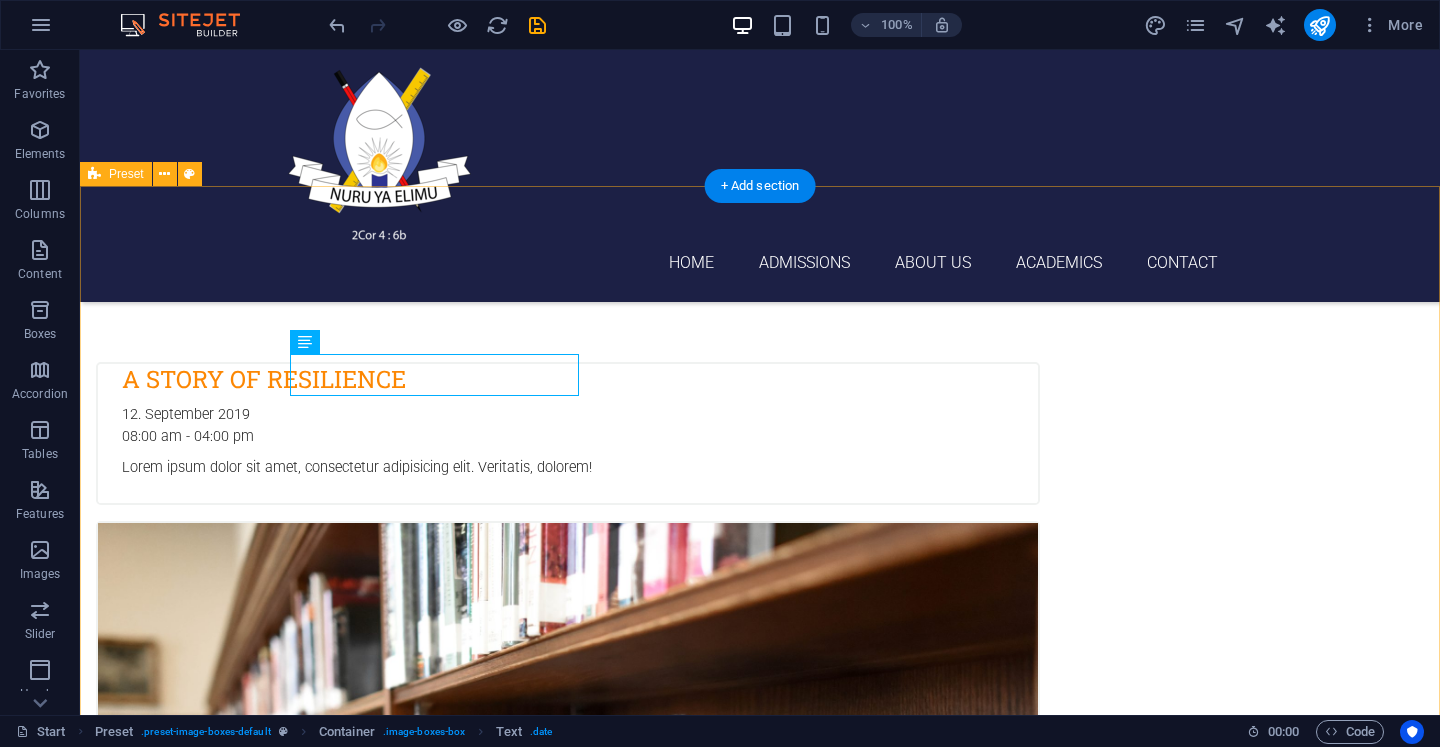 click on "A STORY OF RESILIENCE 12. September 2019 08:00 am - 04:00 pm Lorem ipsum dolor sit amet, consectetur adipisicing elit. Veritatis, dolorem! [LANGUAGE] 12. September 2019 08:00 am - 04:00 pm Lorem ipsum dolor sit amet, consectetur adipisicing elit. Veritatis, dolorem! [LANGUAGE] 12. September 2019 08:00 am - 04:00 pm Lorem ipsum dolor sit amet, consectetur adipisicing elit. Veritatis, dolorem! [LANGUAGE] 12. September 2019 08:00 am - 04:00 pm Lorem ipsum dolor sit amet, consectetur adipisicing elit. Veritatis, dolorem! [LANGUAGE] 12. September 2019 08:00 am - 04:00 pm Lorem ipsum dolor sit amet, consectetur adipisicing elit. Veritatis, dolorem! [LANGUAGE] 12. September 2019 08:00 am - 04:00 pm Lorem ipsum dolor sit amet, consectetur adipisicing elit. Veritatis, dolorem!" at bounding box center (760, 1271) 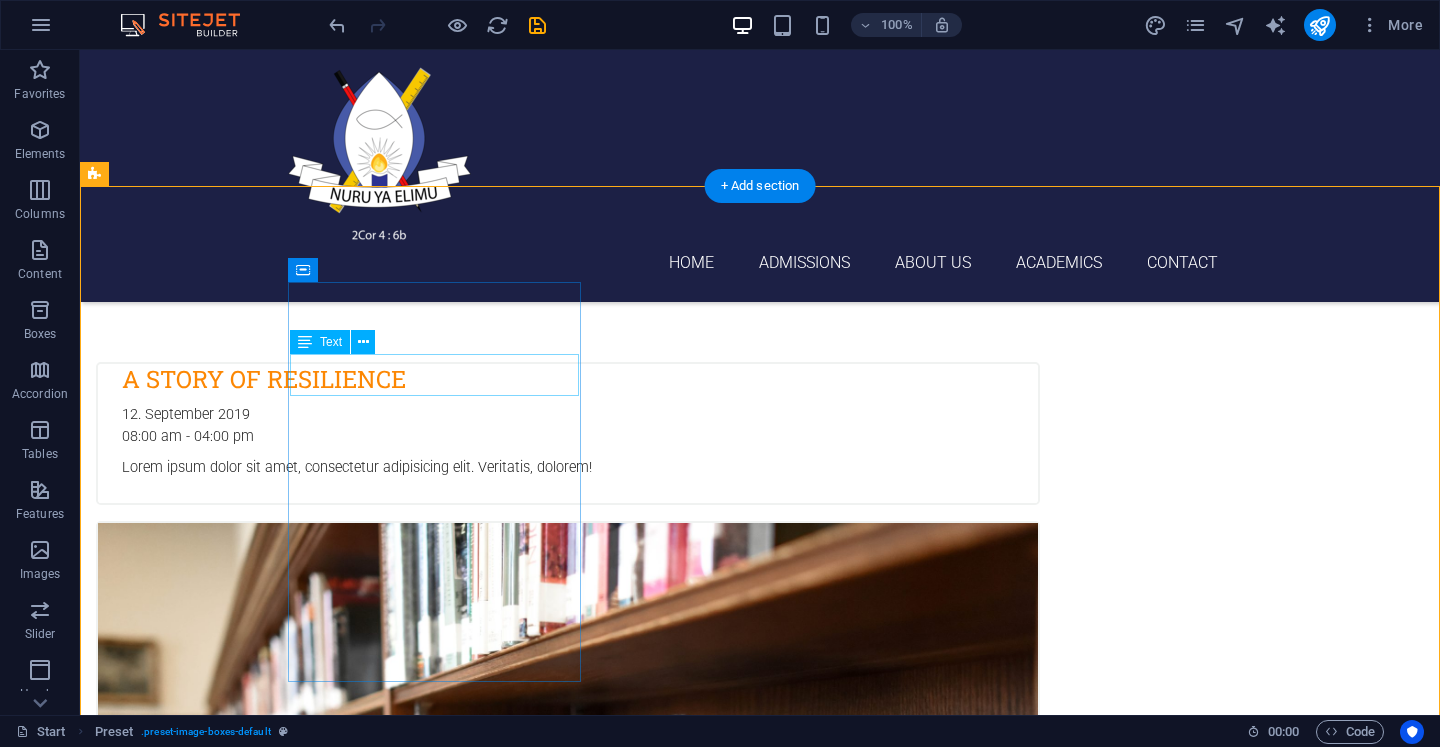 click on "12. September 2019  08:00 am - 04:00 pm" at bounding box center (568, 425) 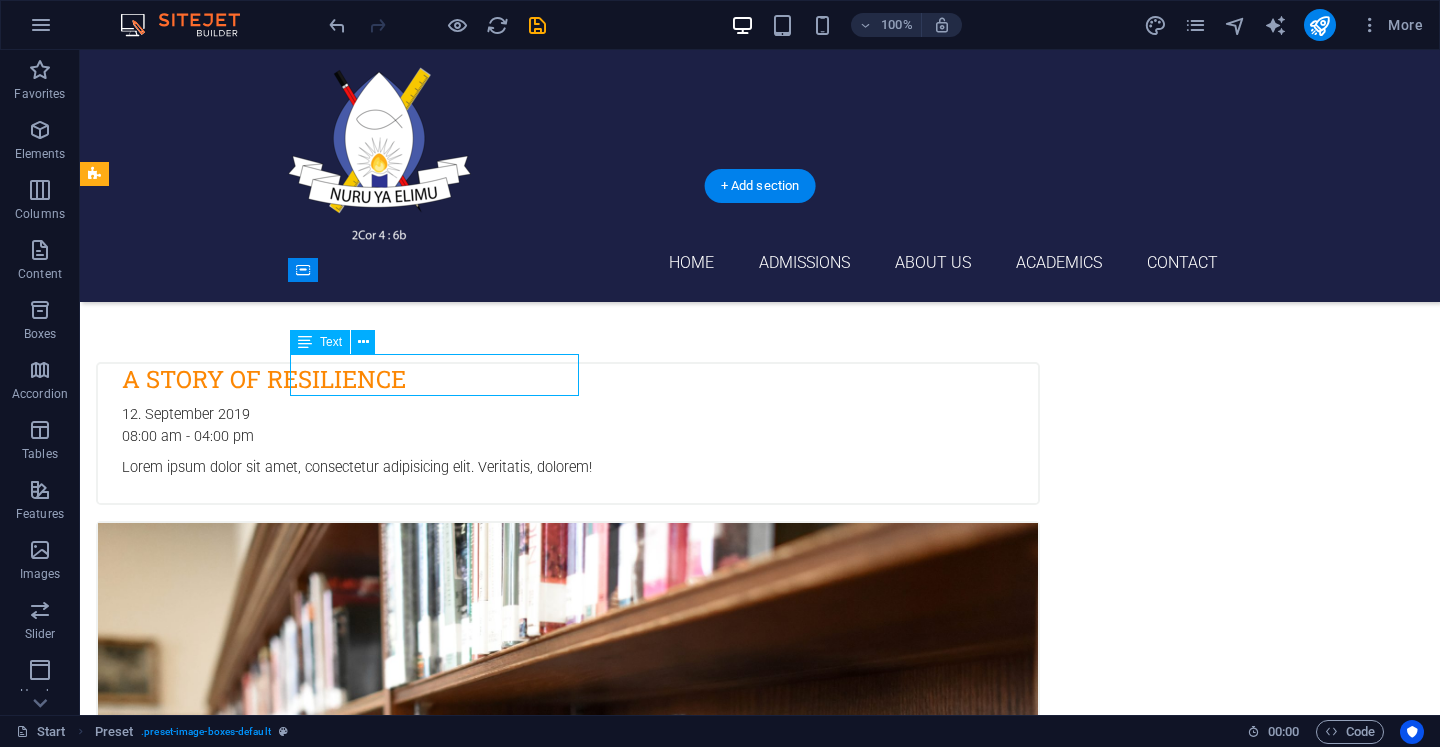click on "12. September 2019  08:00 am - 04:00 pm" at bounding box center [568, 425] 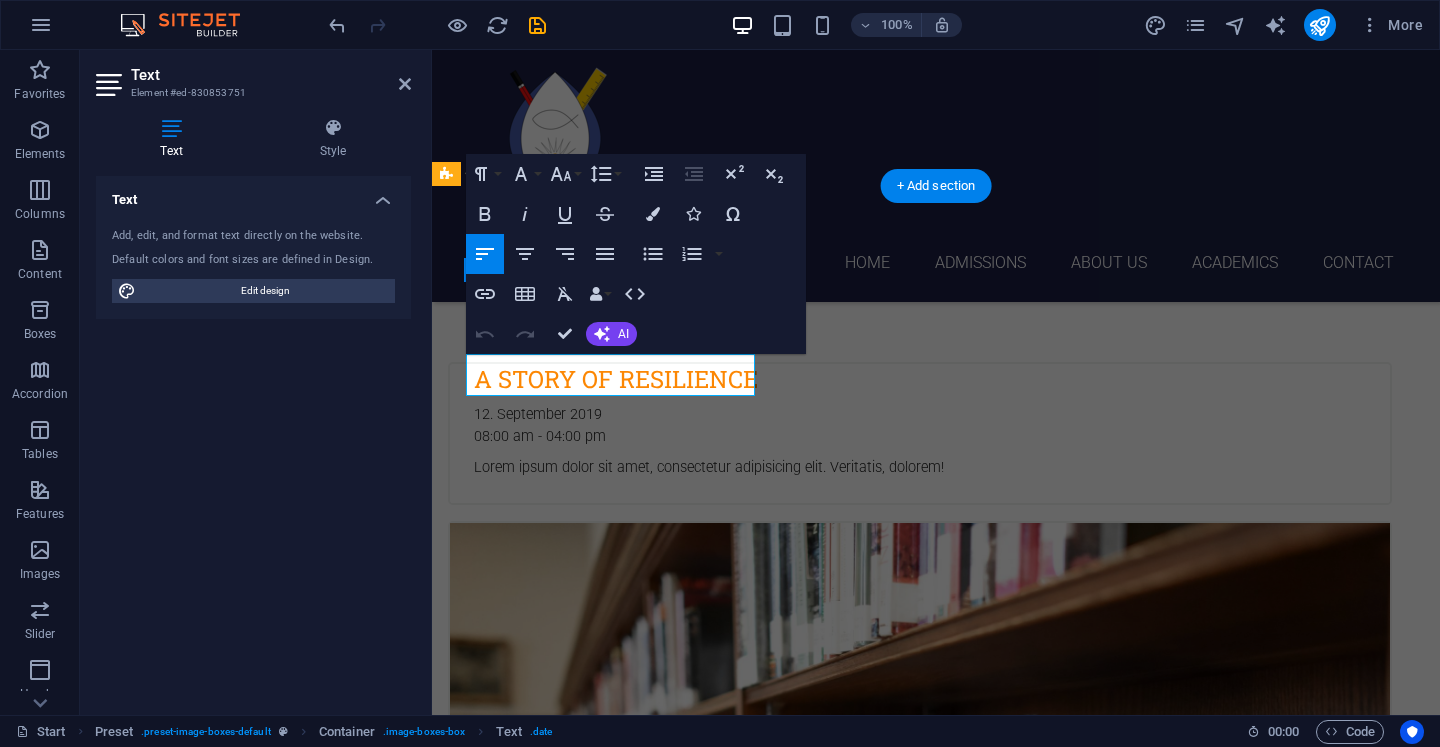 click on "12. September 2019  08:00 am - 04:00 pm" at bounding box center (920, 425) 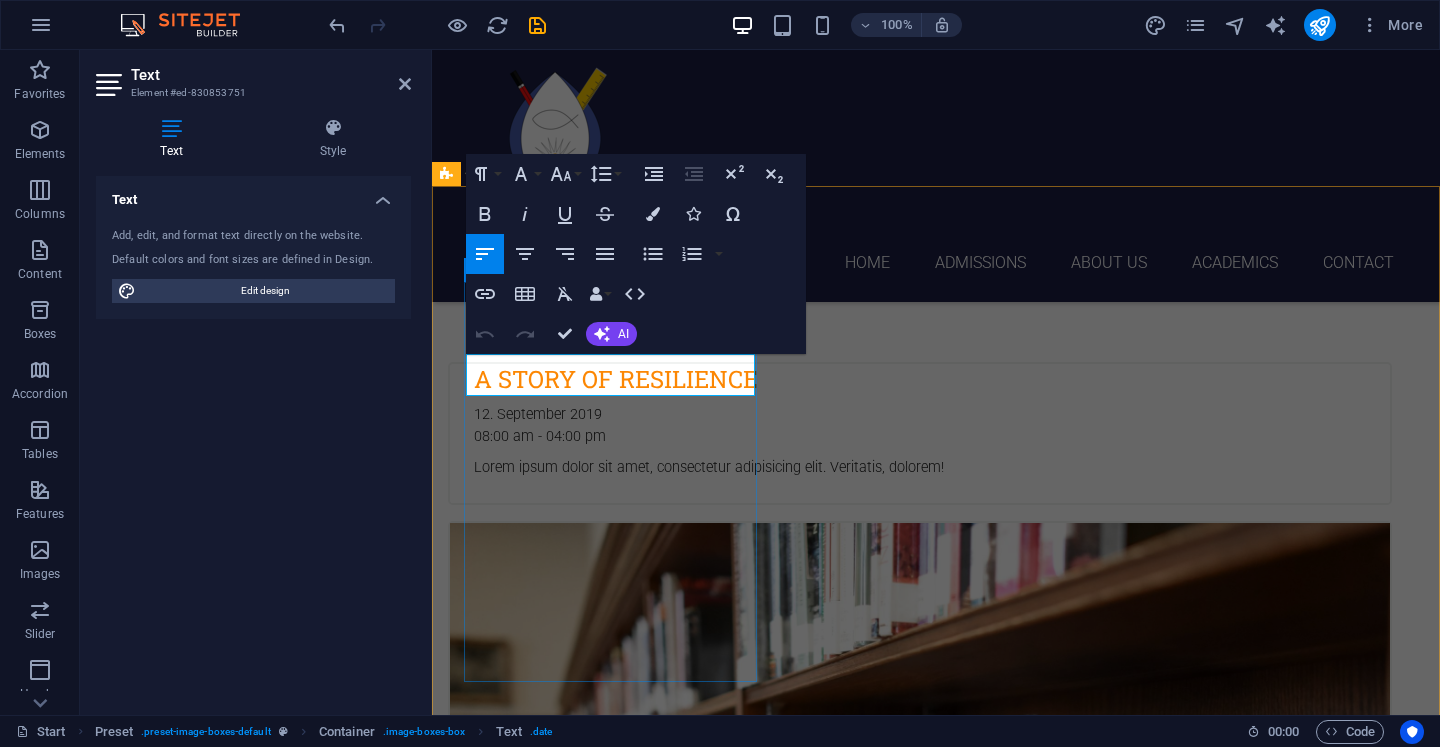 click on "A STORY OF RESILIENCE 12. September 2019 08:00 am - 04:00 pm Lorem ipsum dolor sit amet, consectetur adipisicing elit. Veritatis, dolorem!" at bounding box center (920, 433) 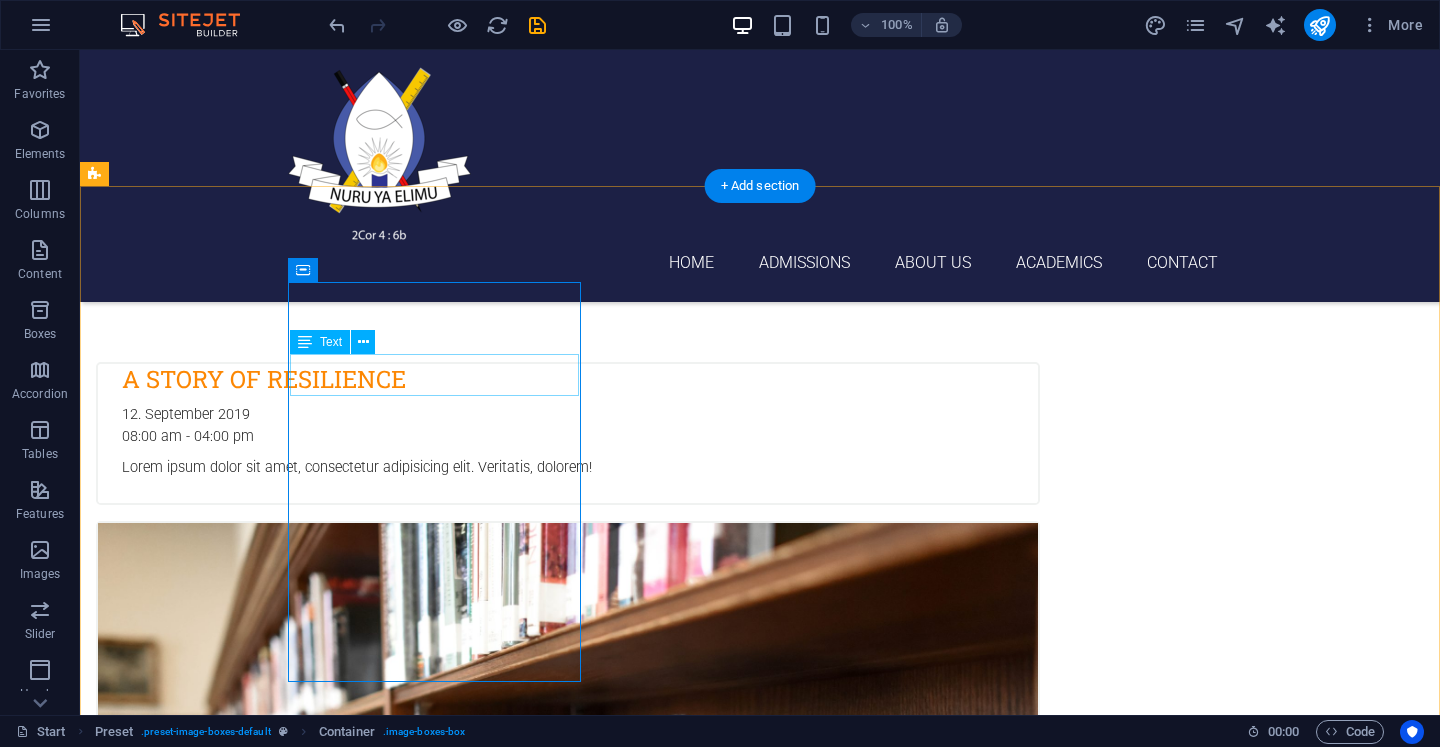 click on "12. September 2019  08:00 am - 04:00 pm" at bounding box center (568, 425) 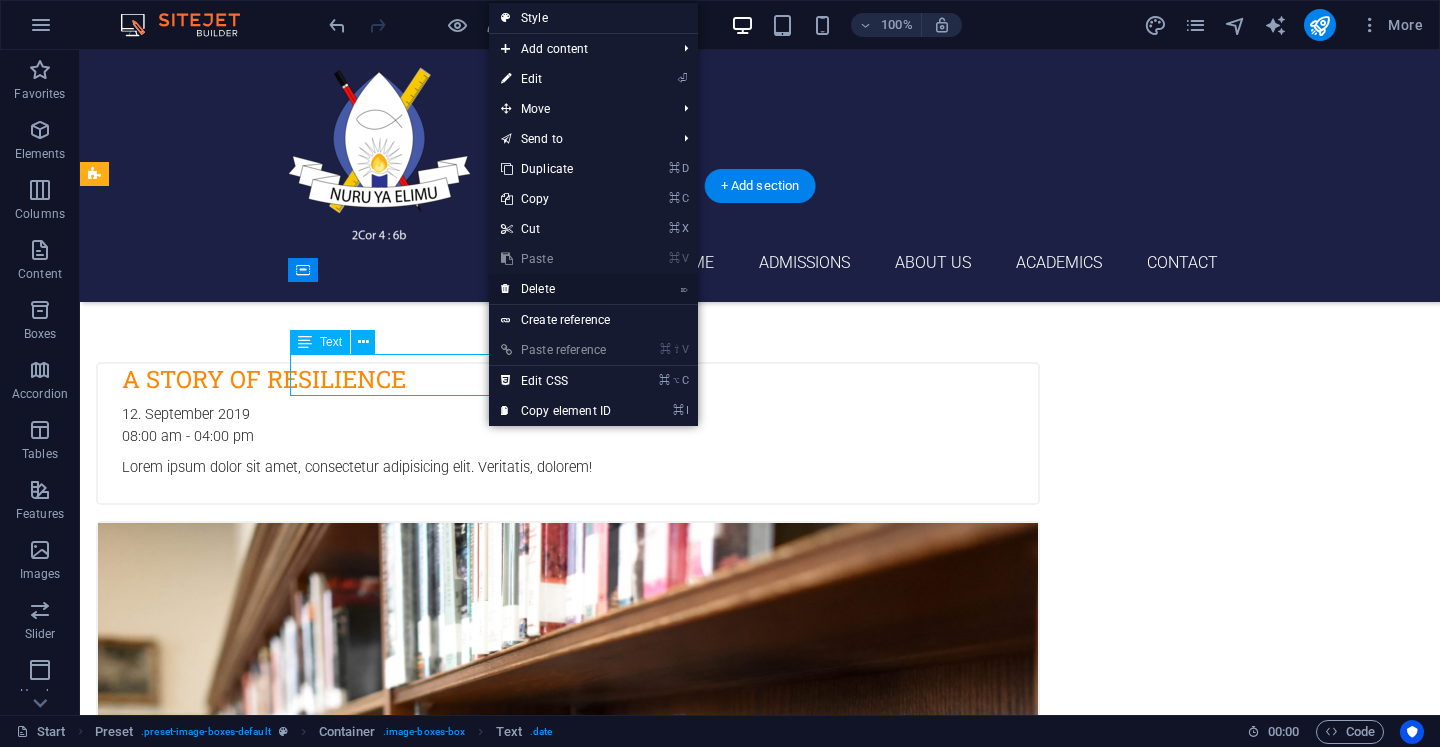 click on "⌦  Delete" at bounding box center (556, 289) 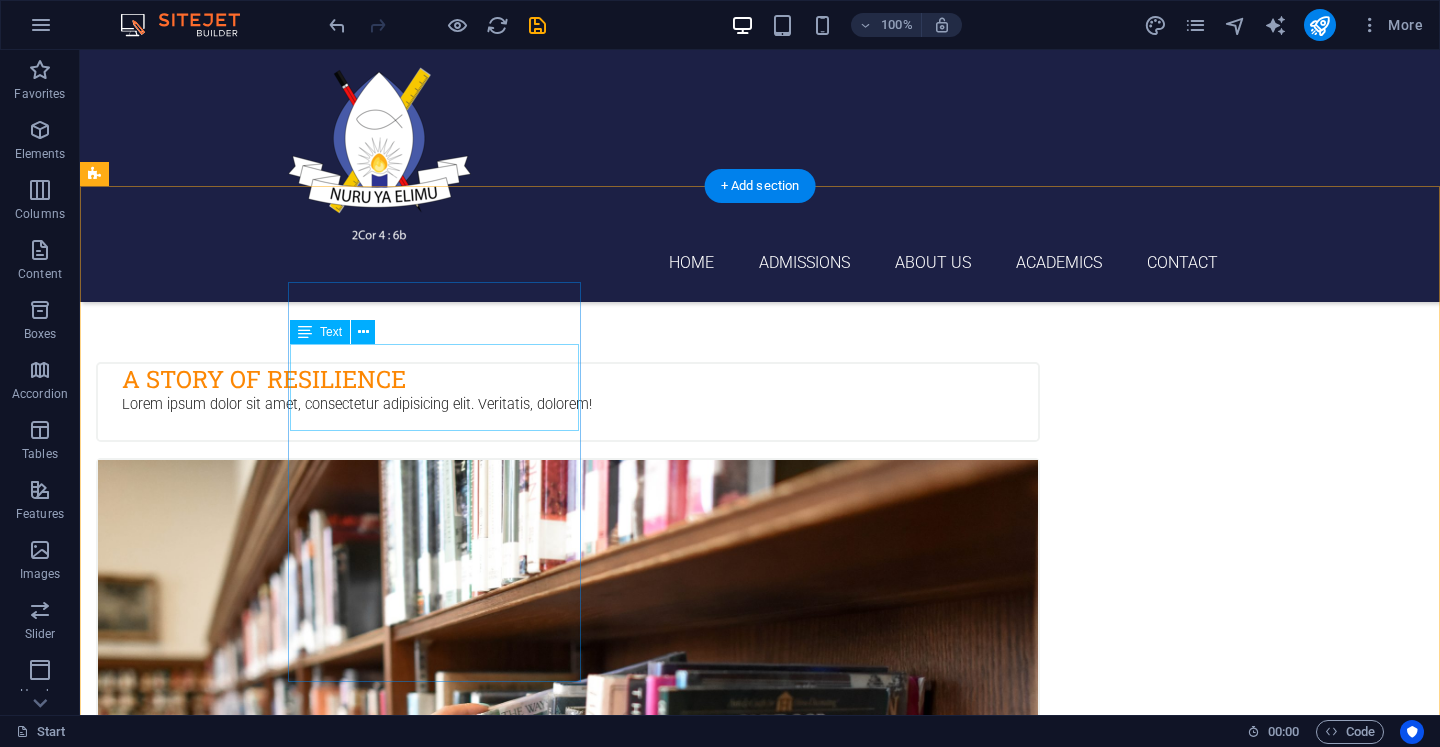 click on "Lorem ipsum dolor sit amet, consectetur adipisicing elit. Veritatis, dolorem!" at bounding box center [568, 417] 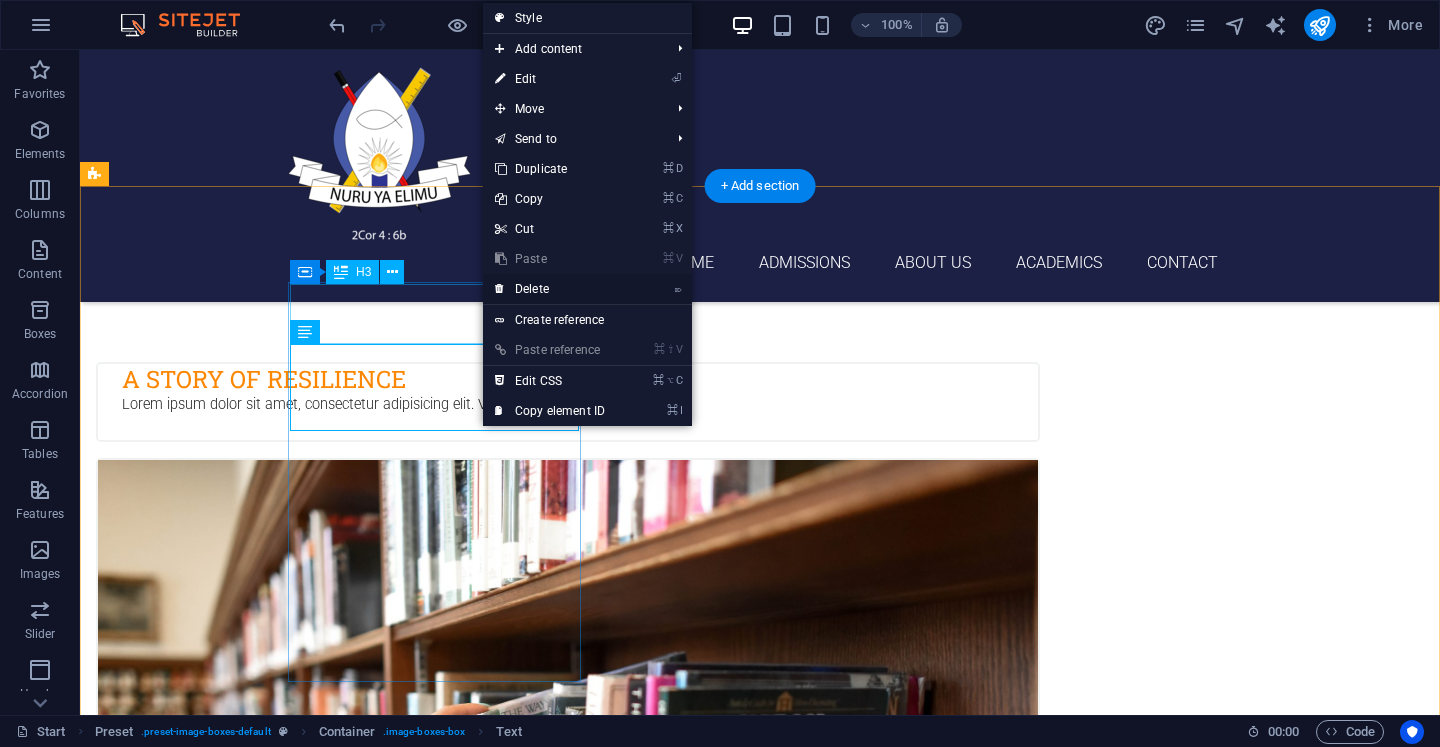 click on "⌦  Delete" at bounding box center (550, 289) 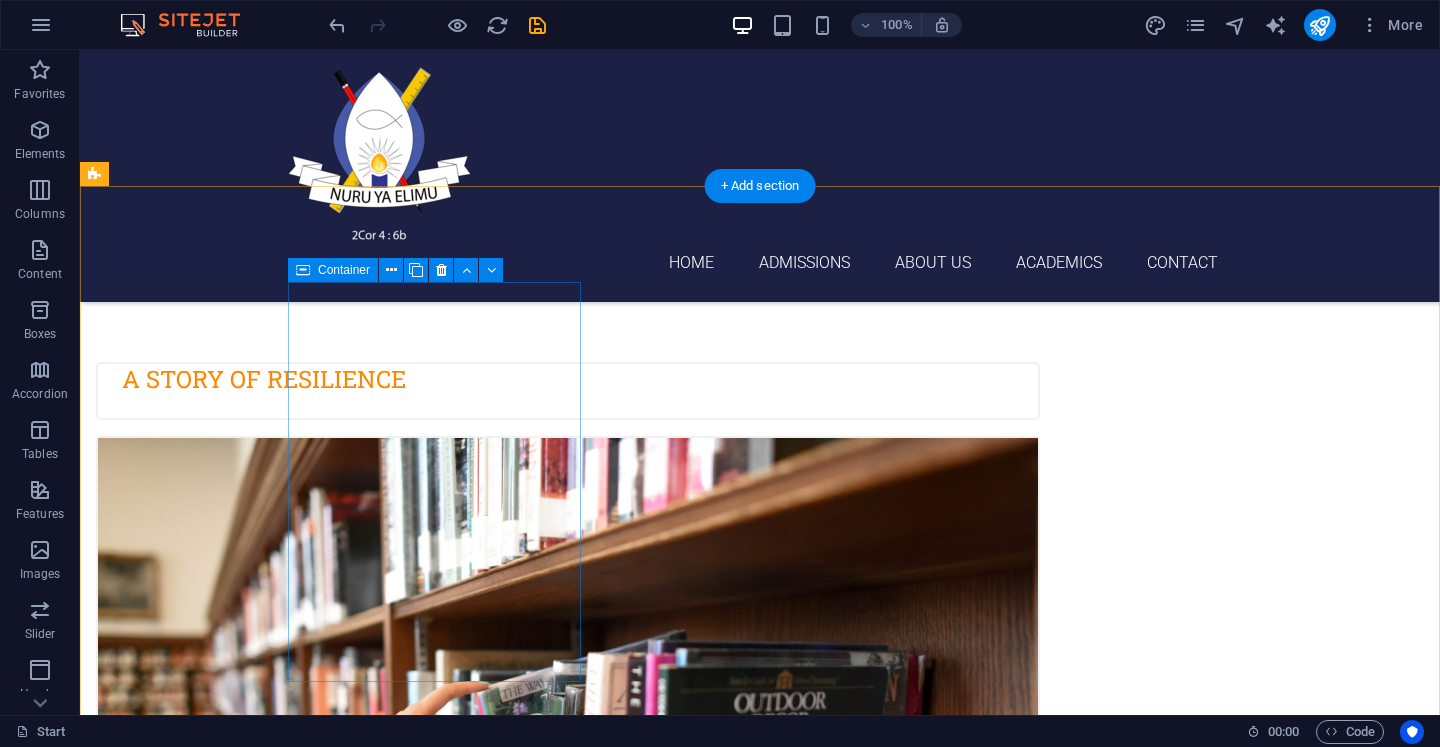 click on "A STORY OF RESILIENCE" at bounding box center [568, 391] 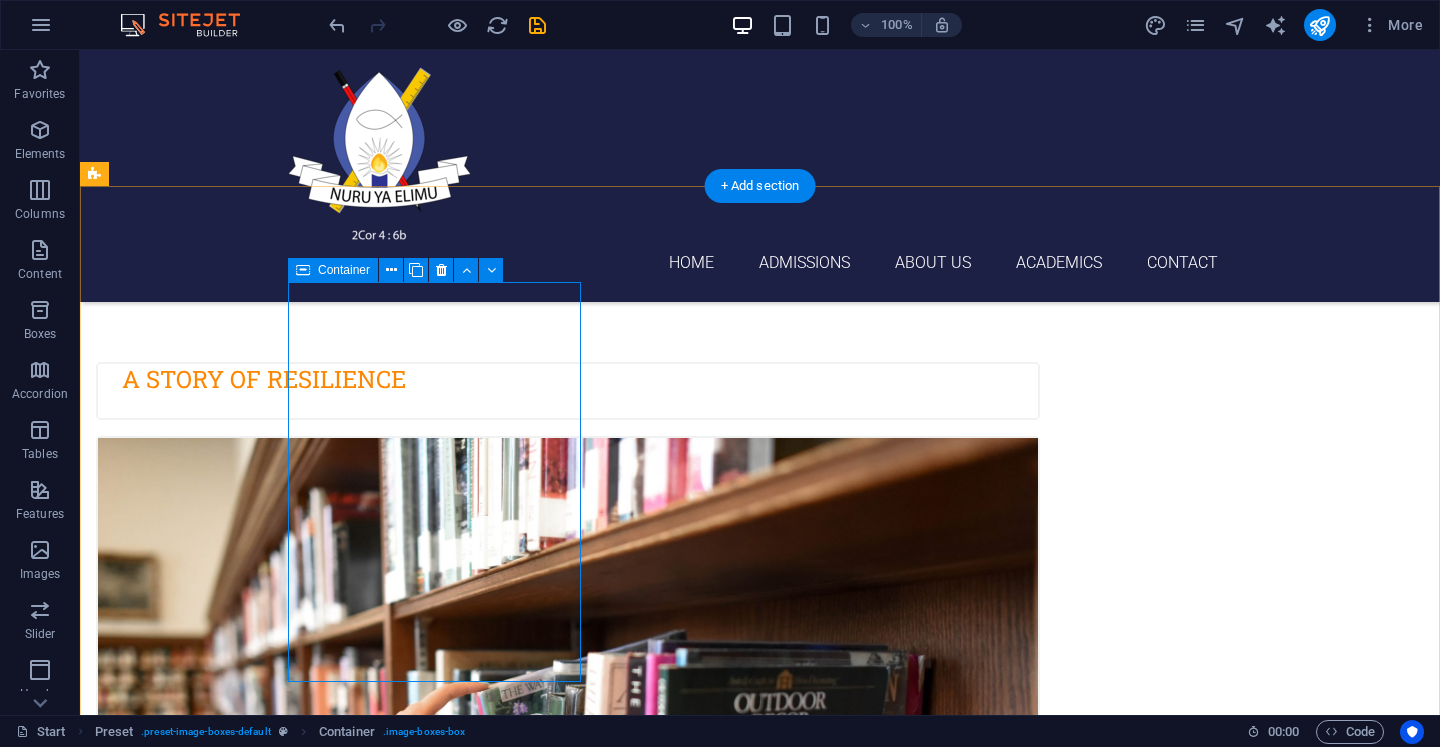 click on "A STORY OF RESILIENCE" at bounding box center (568, 391) 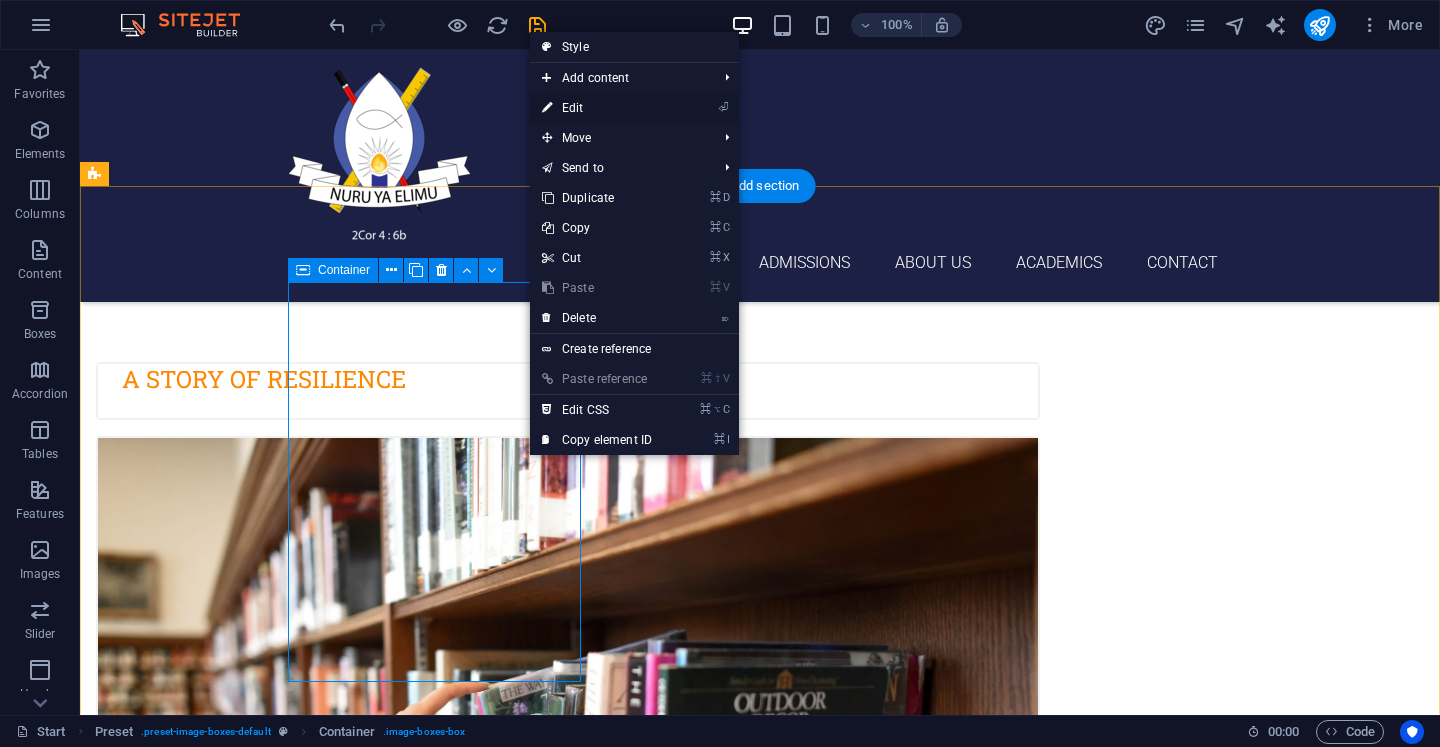 click on "⏎  Edit" at bounding box center (597, 108) 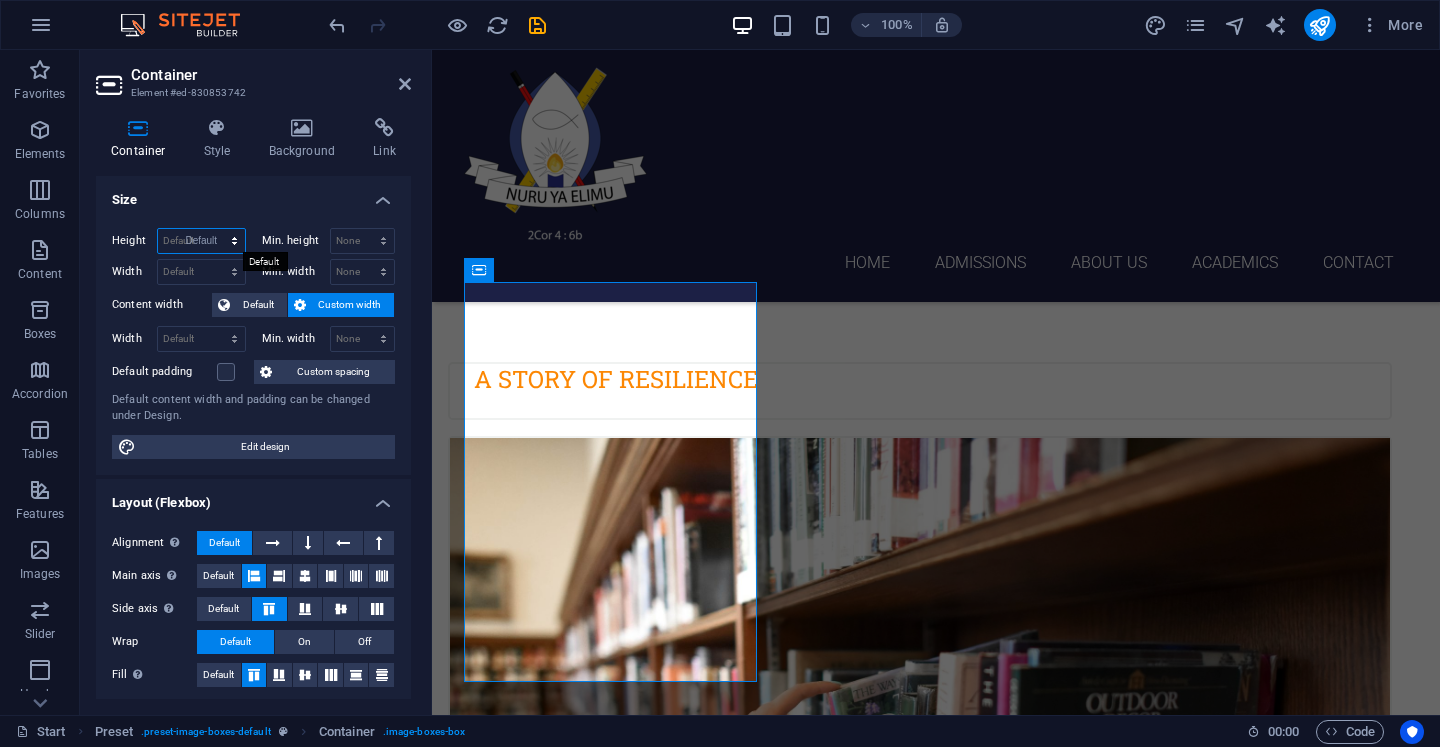 select on "DISABLED_OPTION_VALUE" 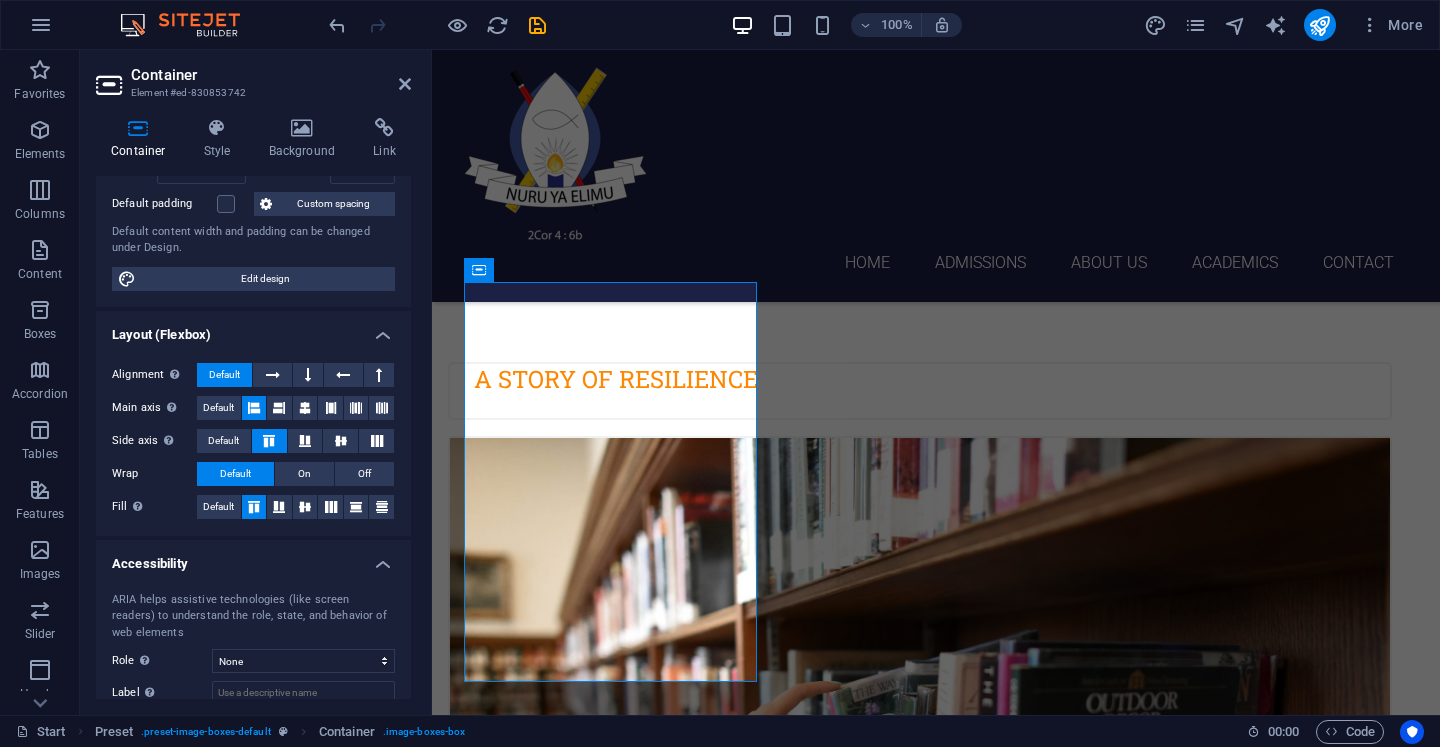 scroll, scrollTop: 169, scrollLeft: 0, axis: vertical 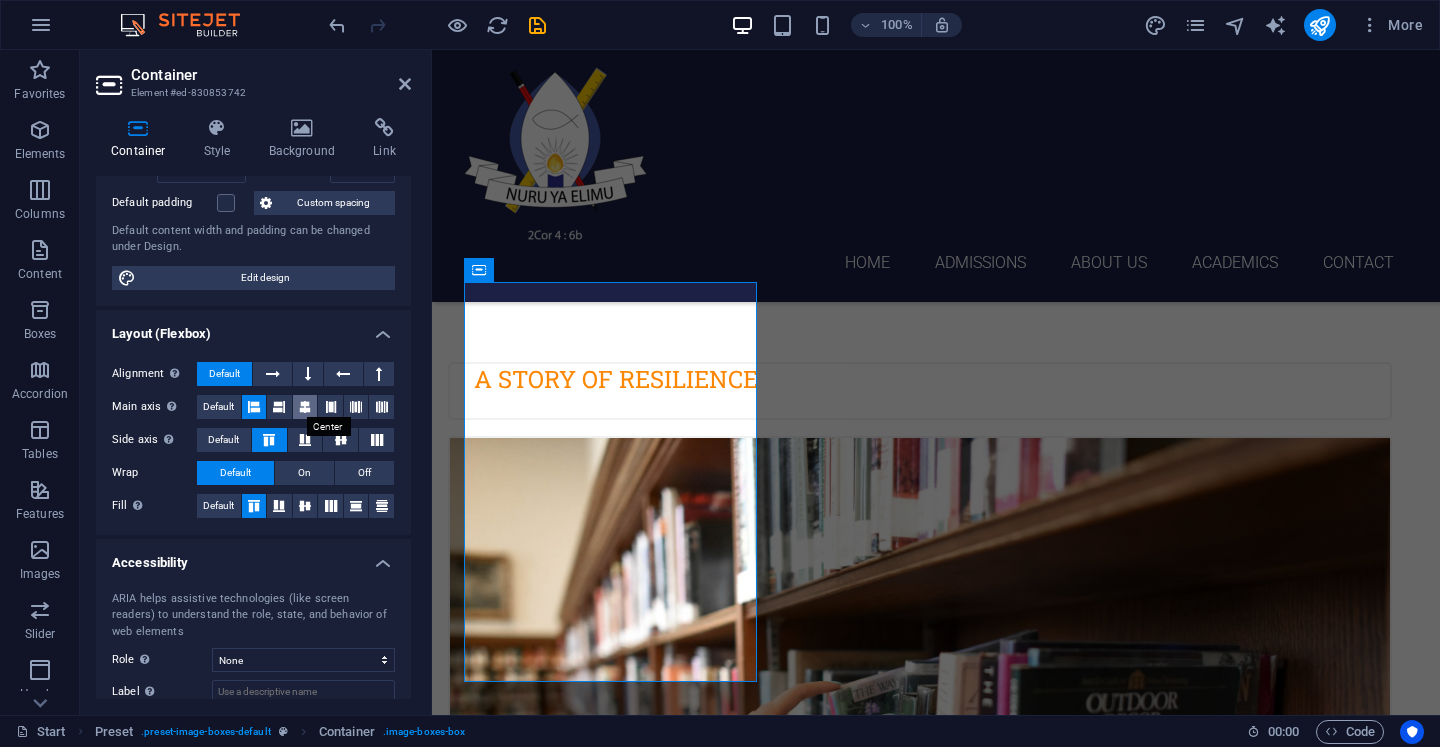 click at bounding box center [305, 407] 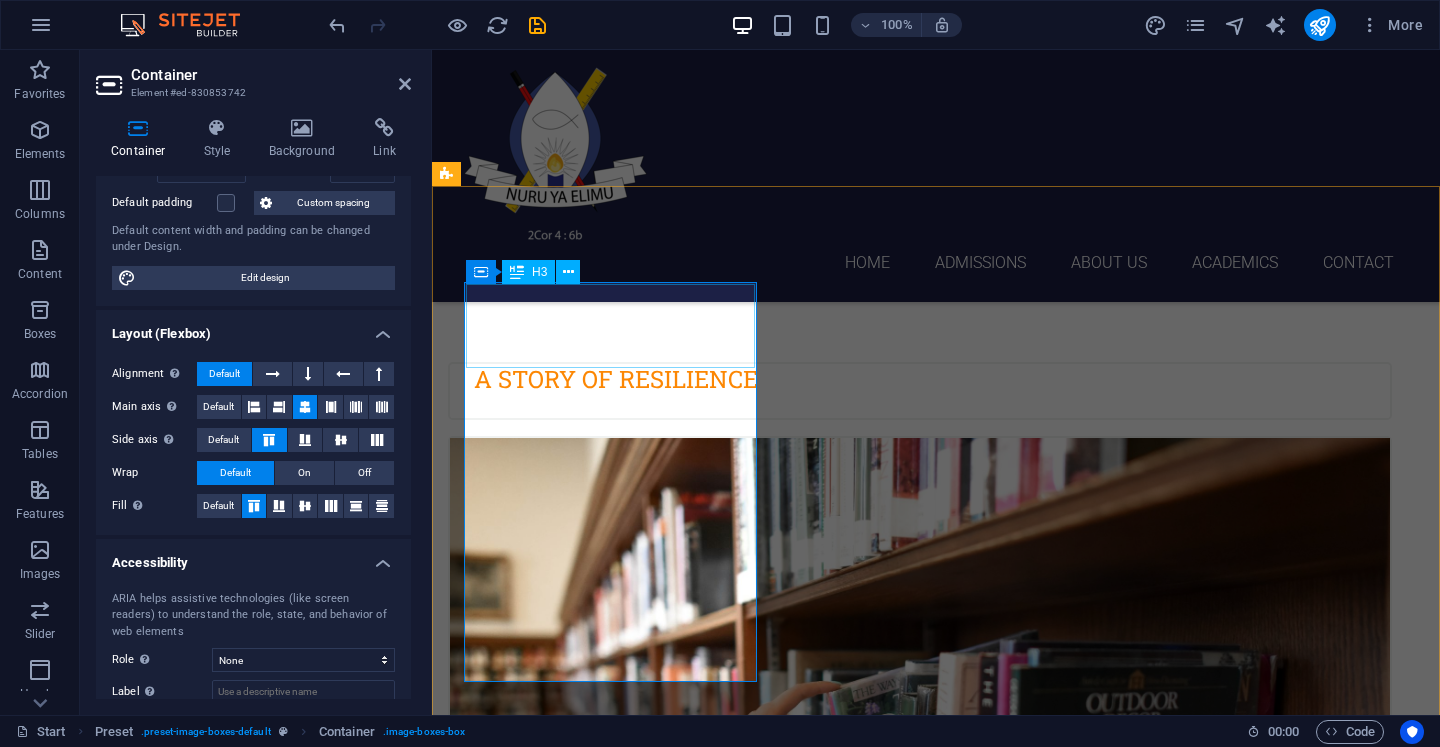 click on "A STORY OF RESILIENCE" at bounding box center (920, 391) 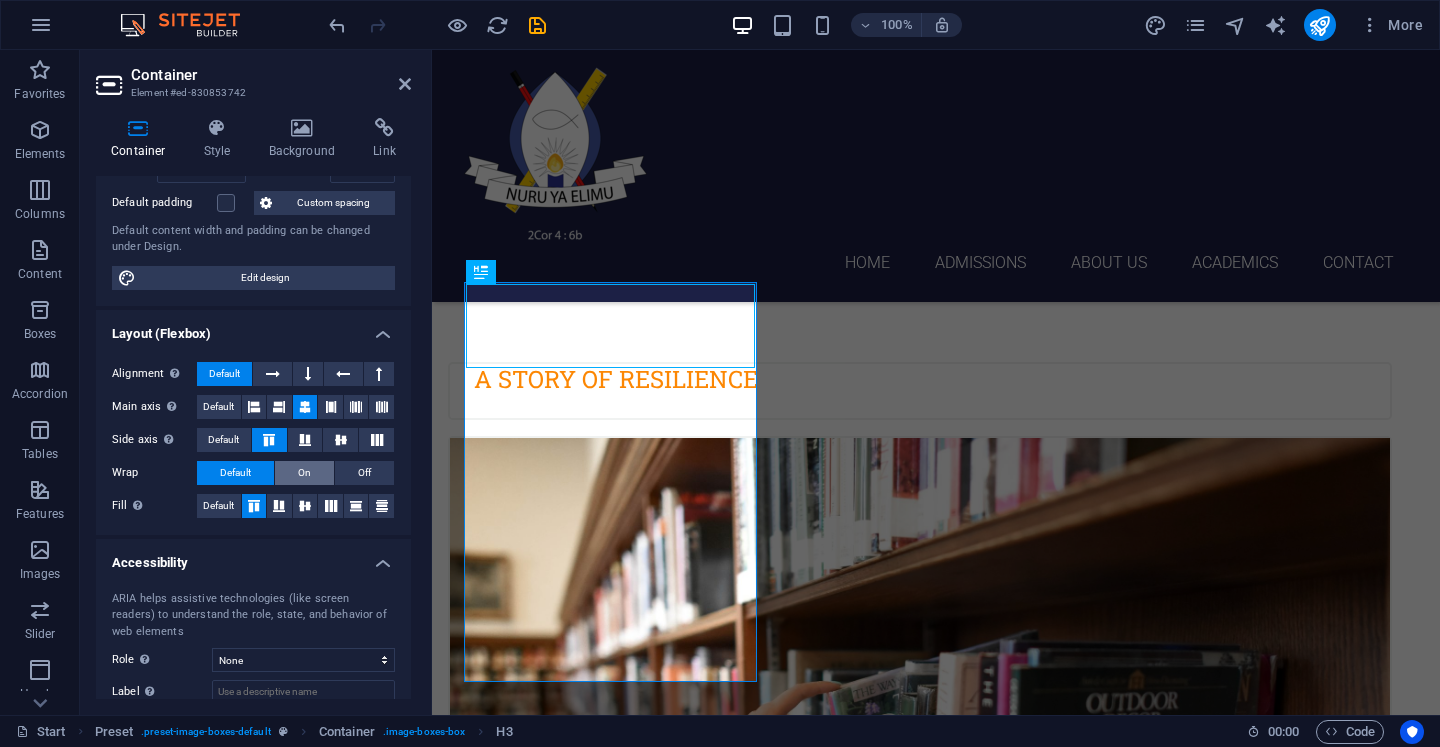 click on "On" at bounding box center (304, 473) 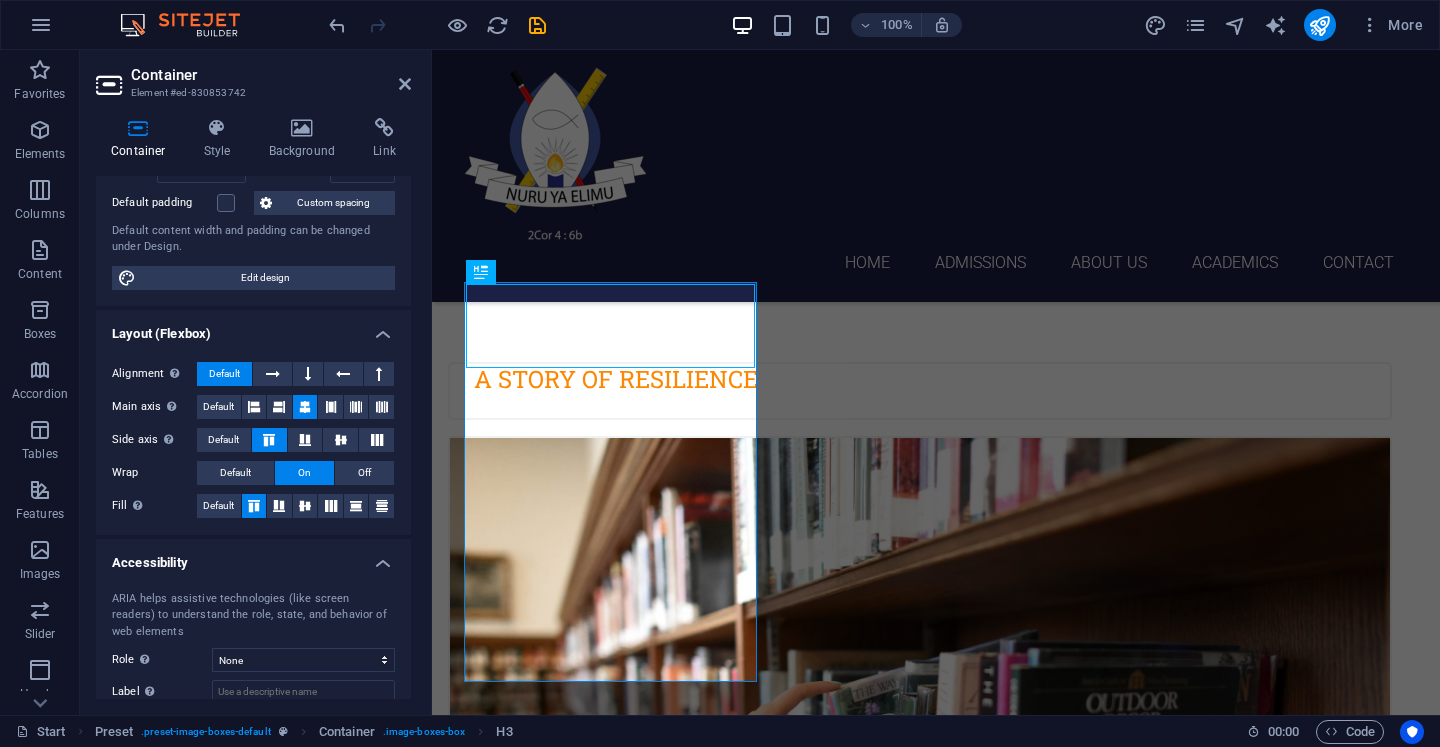 click on "On" at bounding box center [304, 473] 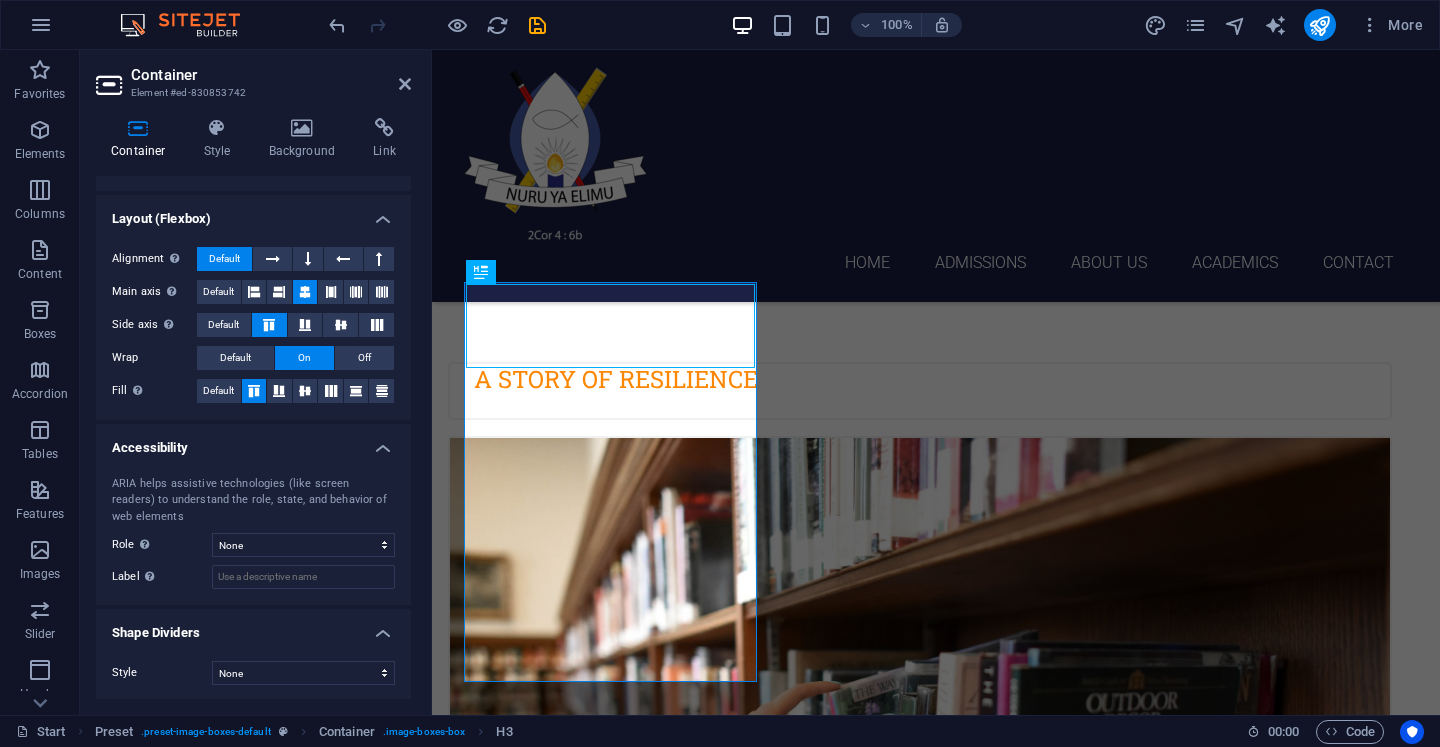 scroll, scrollTop: 283, scrollLeft: 0, axis: vertical 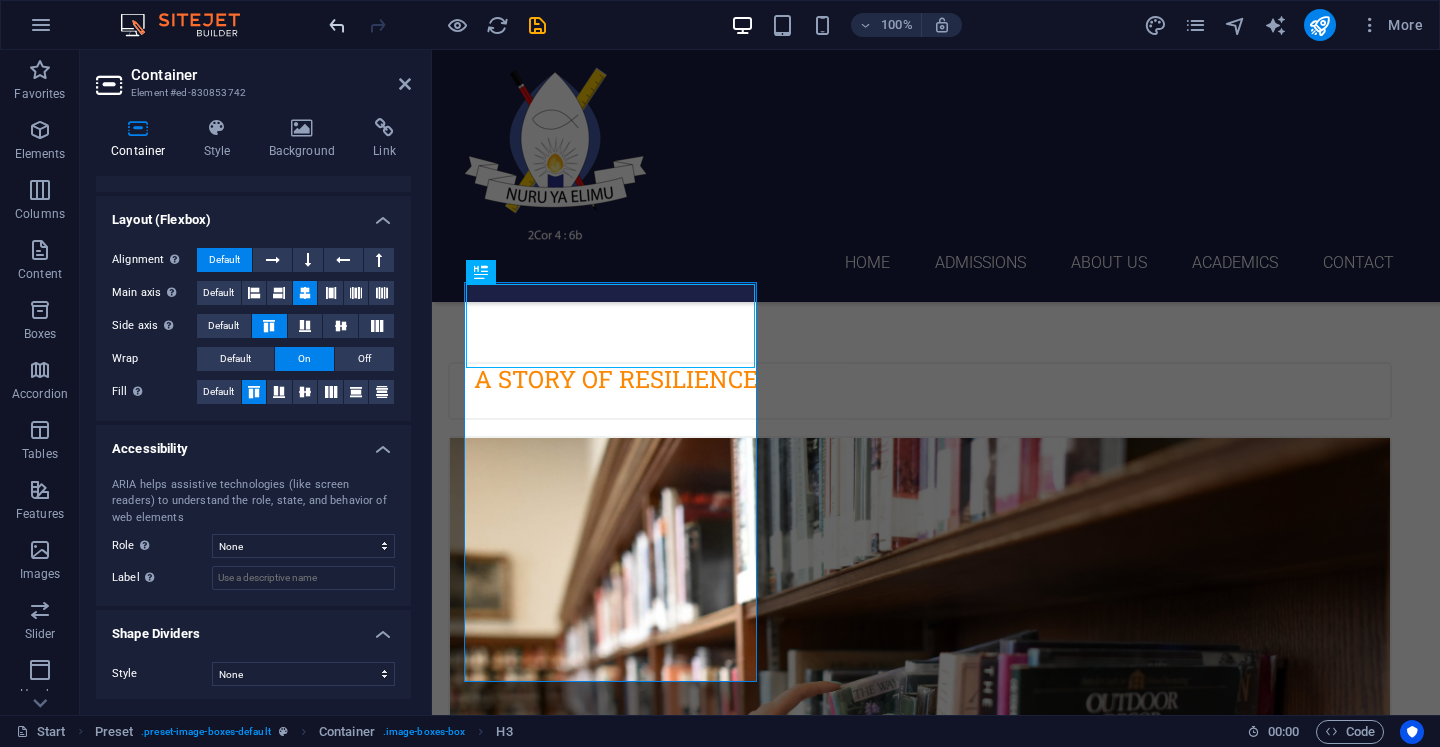 click at bounding box center [337, 25] 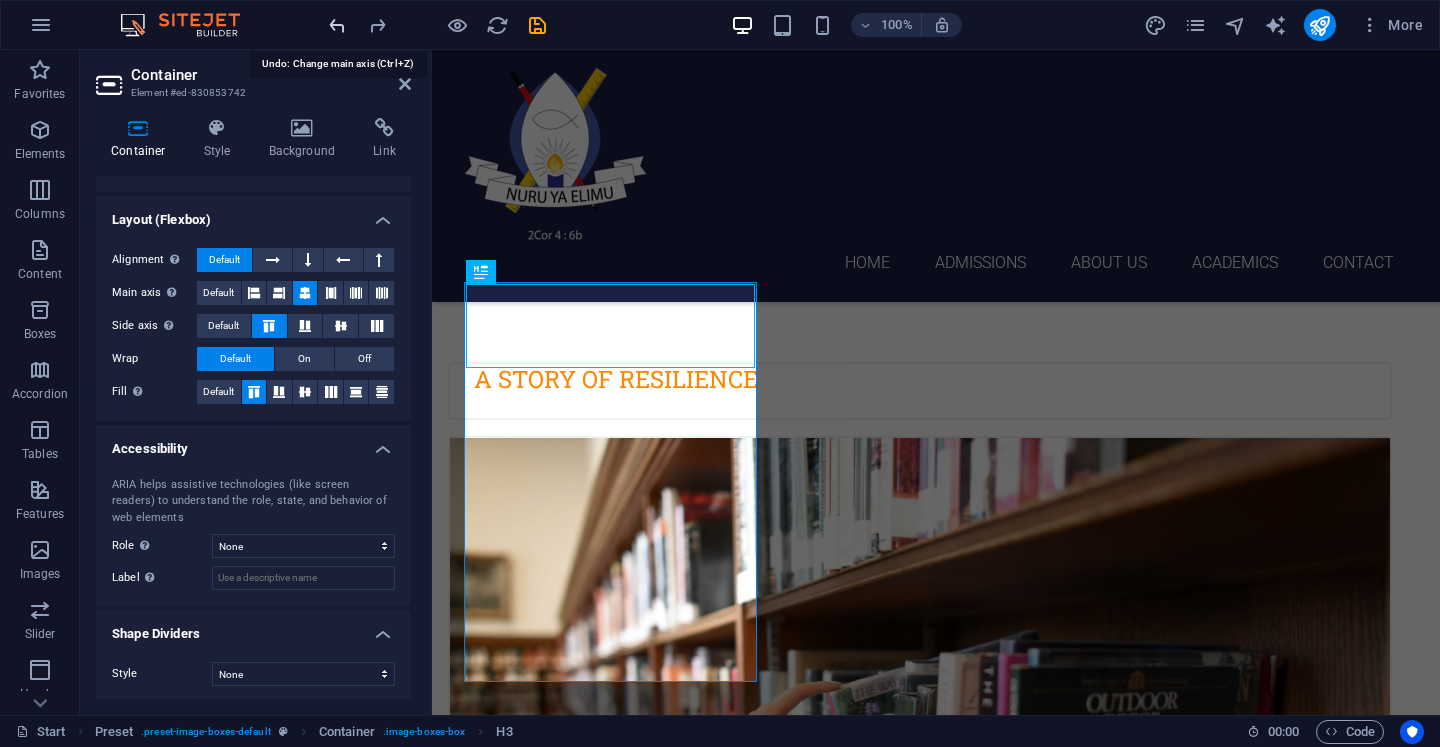 click at bounding box center [337, 25] 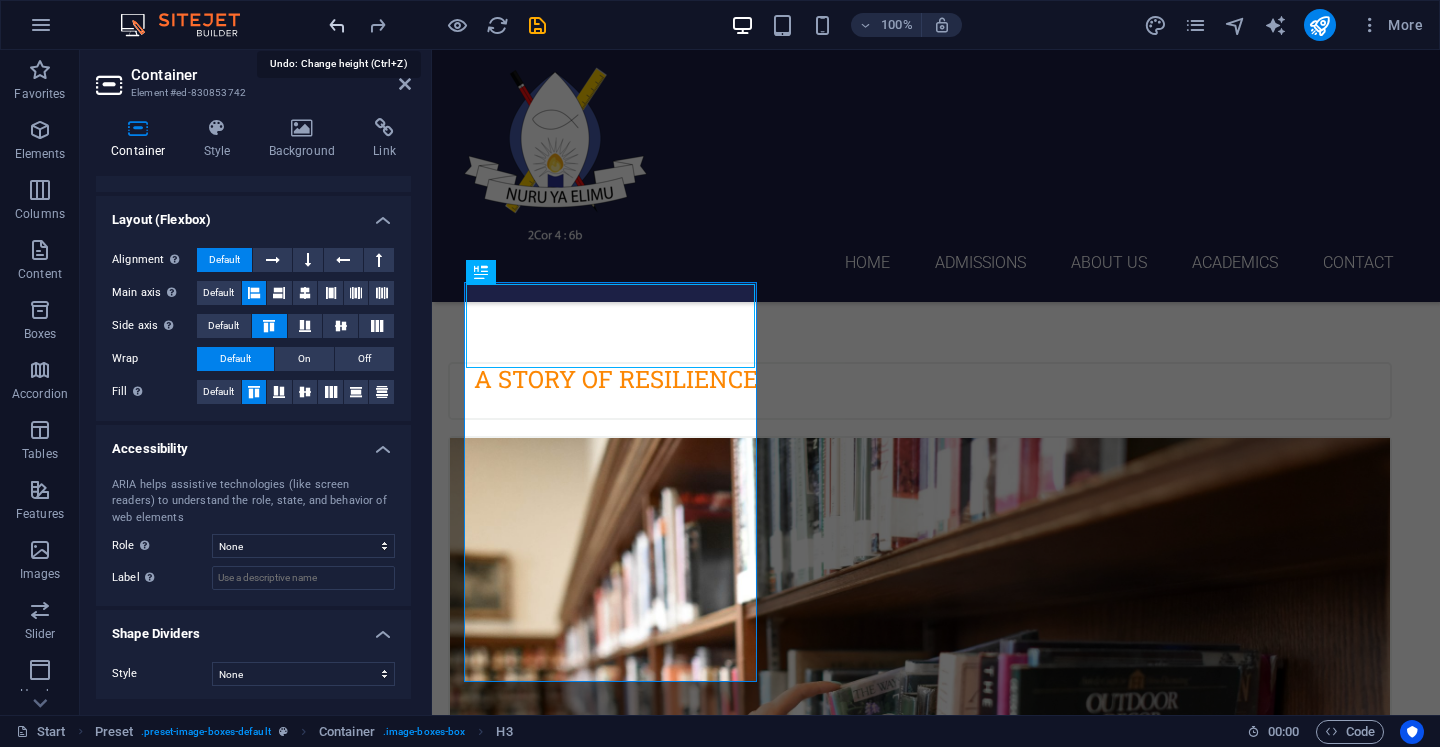 click at bounding box center [337, 25] 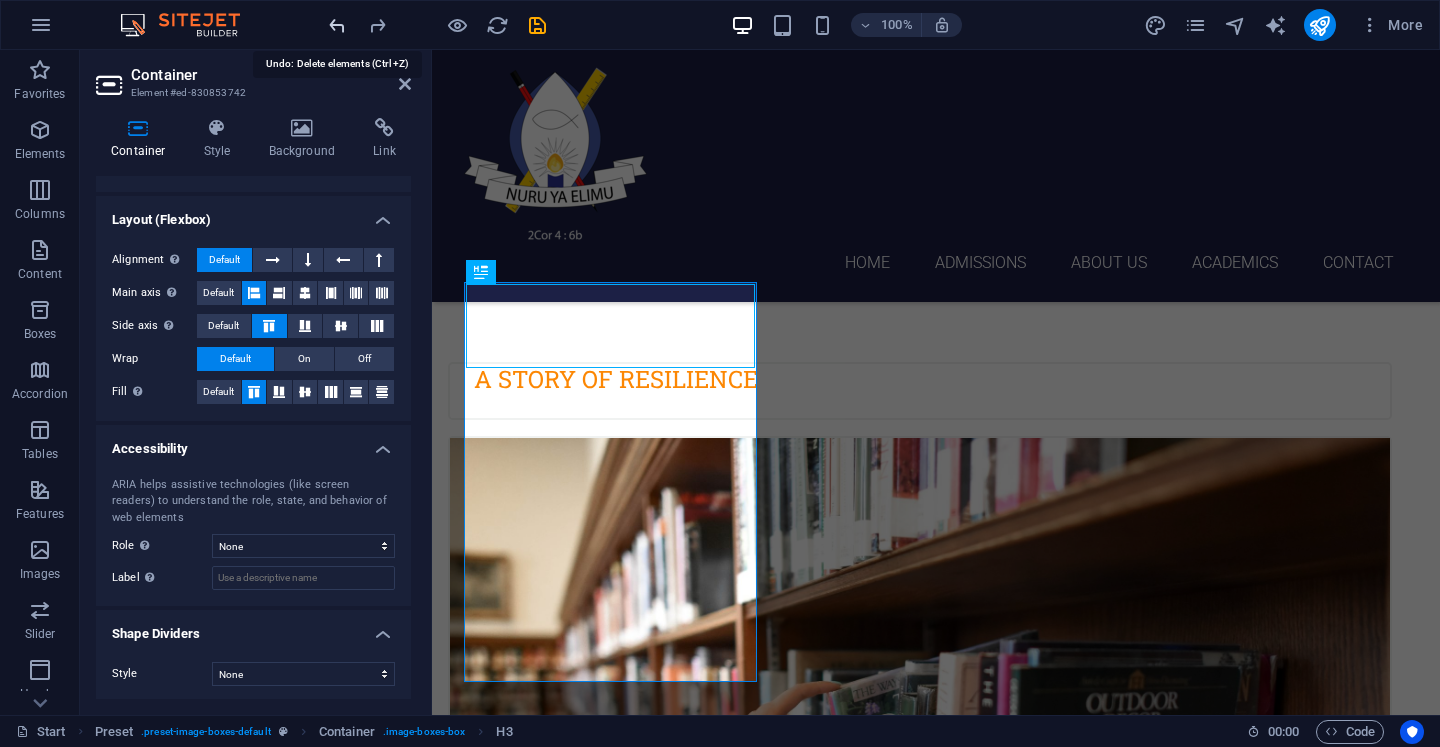 click at bounding box center [337, 25] 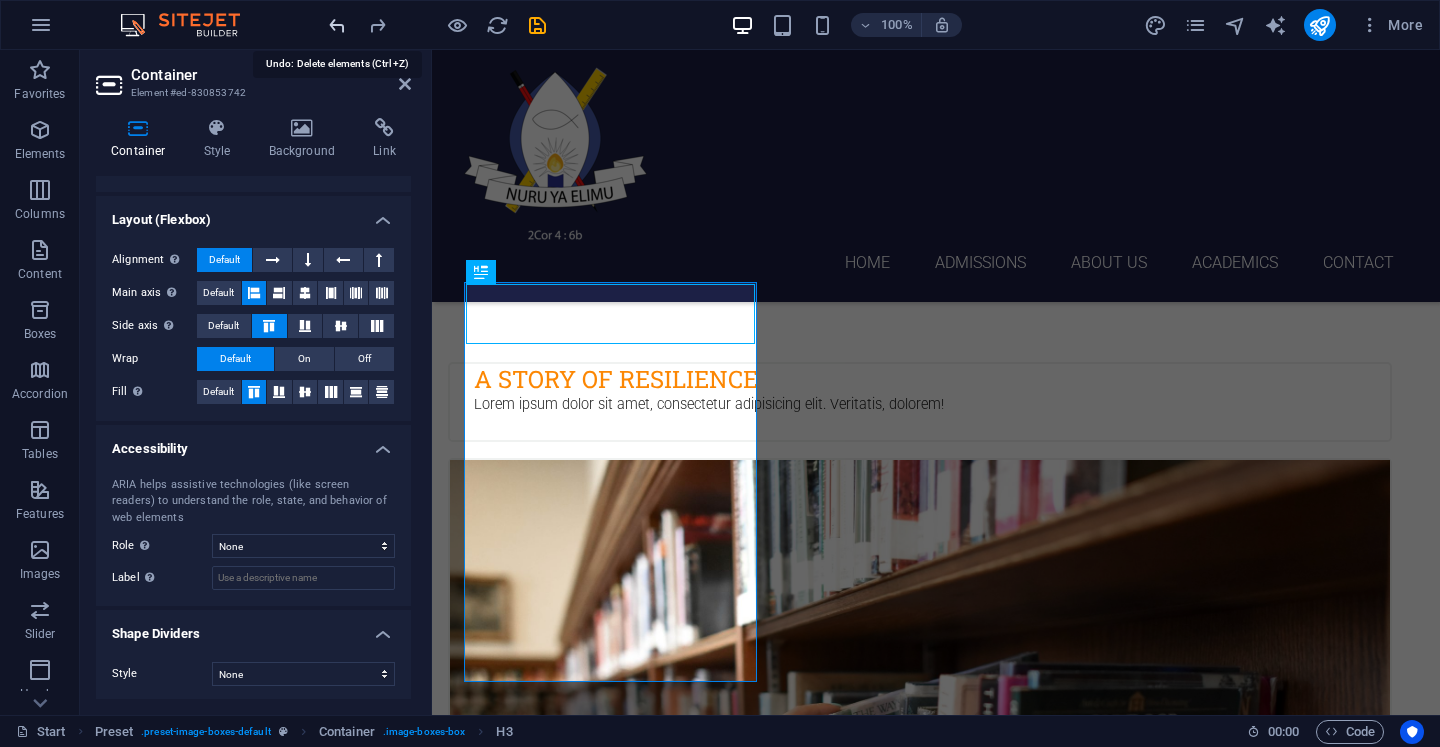 click at bounding box center (337, 25) 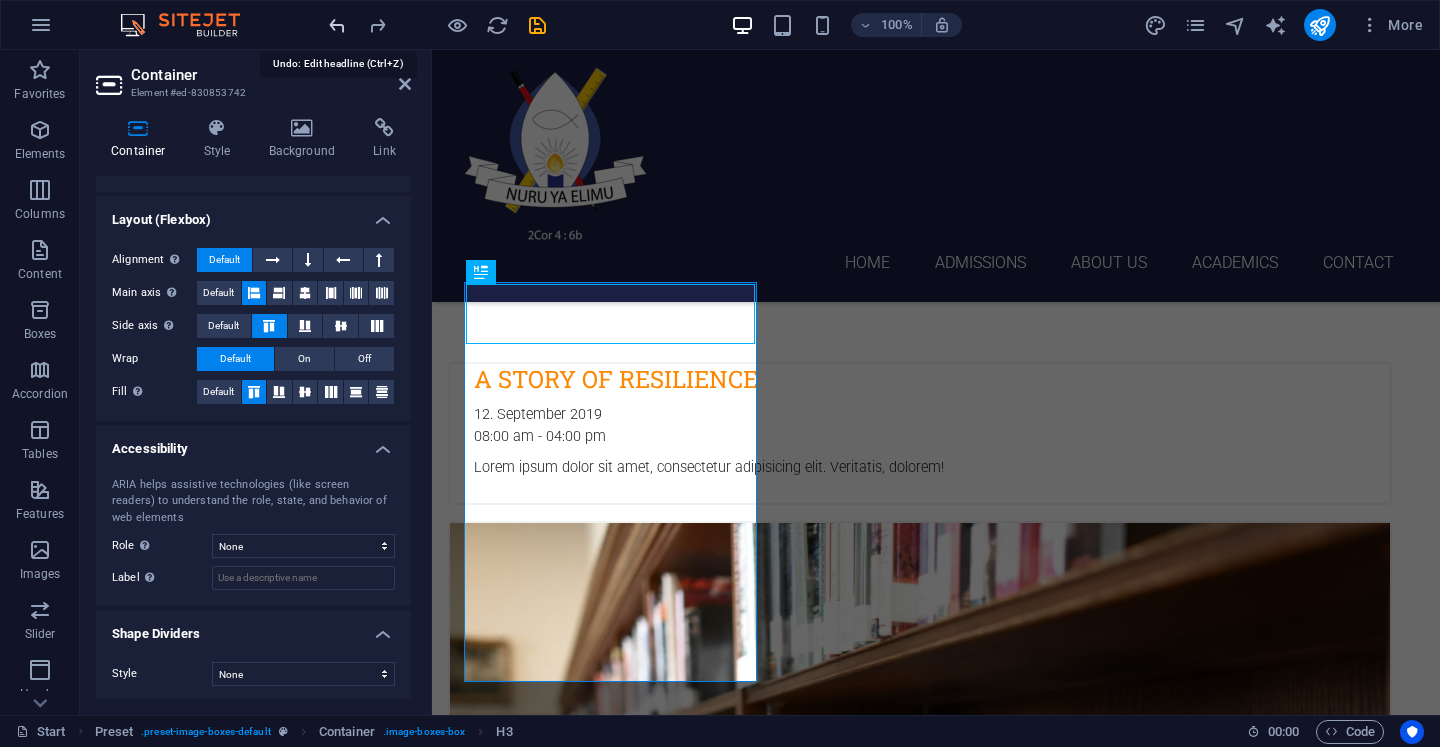 click at bounding box center [337, 25] 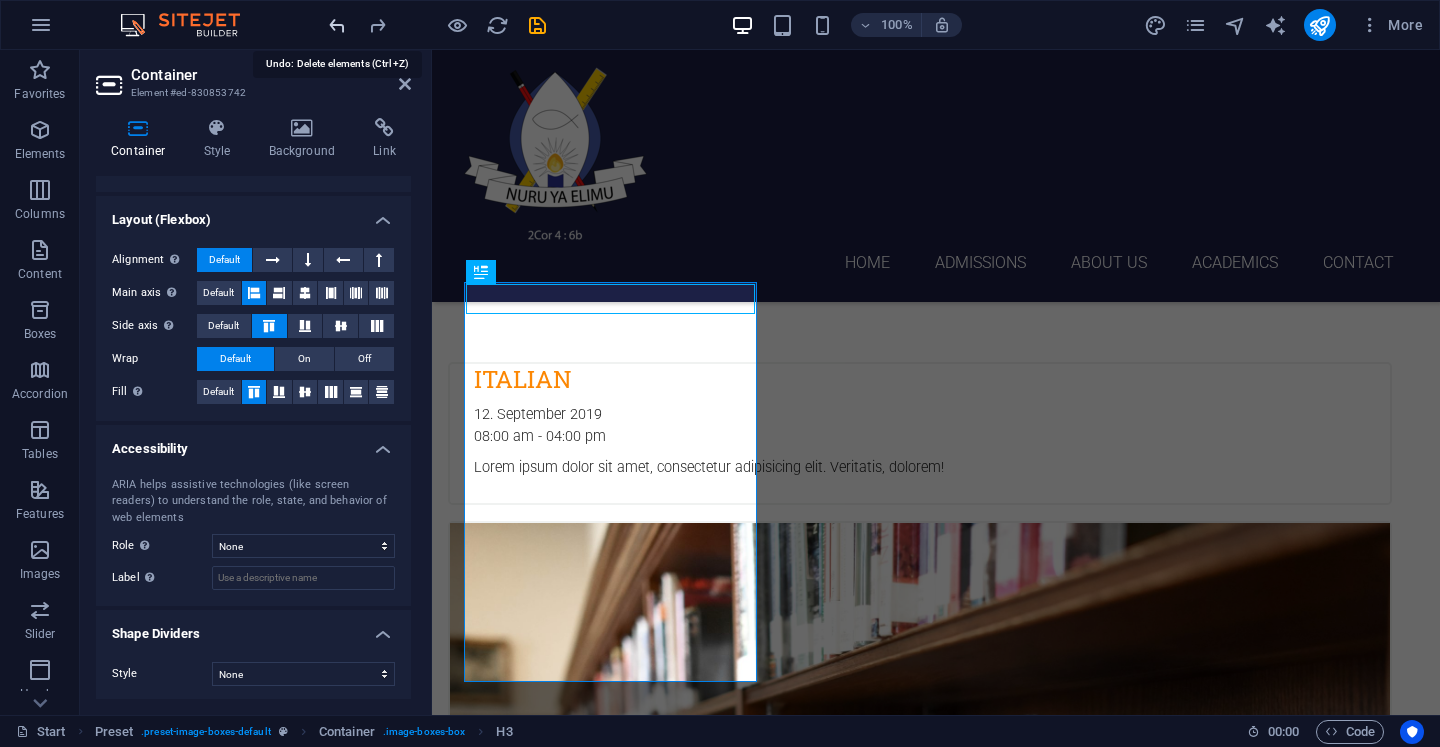 click at bounding box center [337, 25] 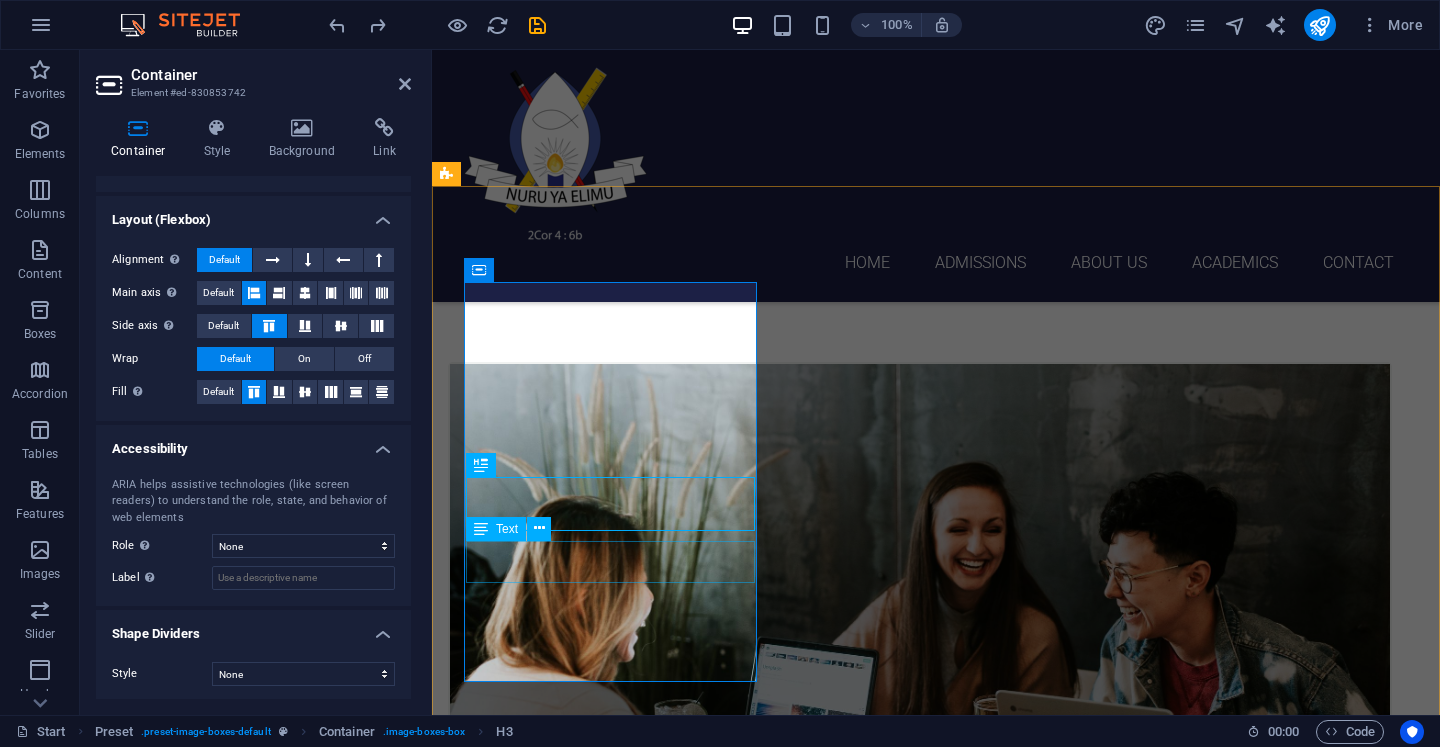 click on "12. September 2019  08:00 am - 04:00 pm" at bounding box center [920, 1076] 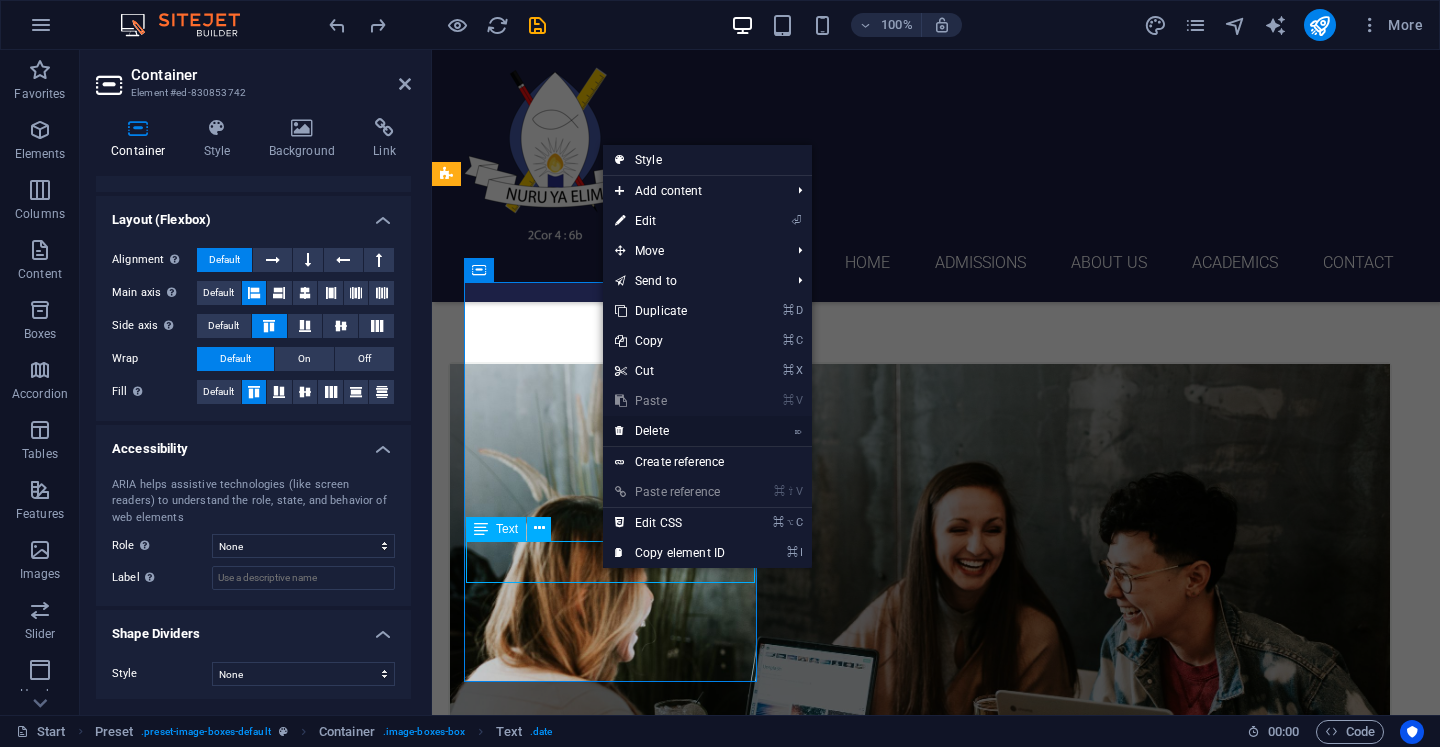 click on "⌦  Delete" at bounding box center (670, 431) 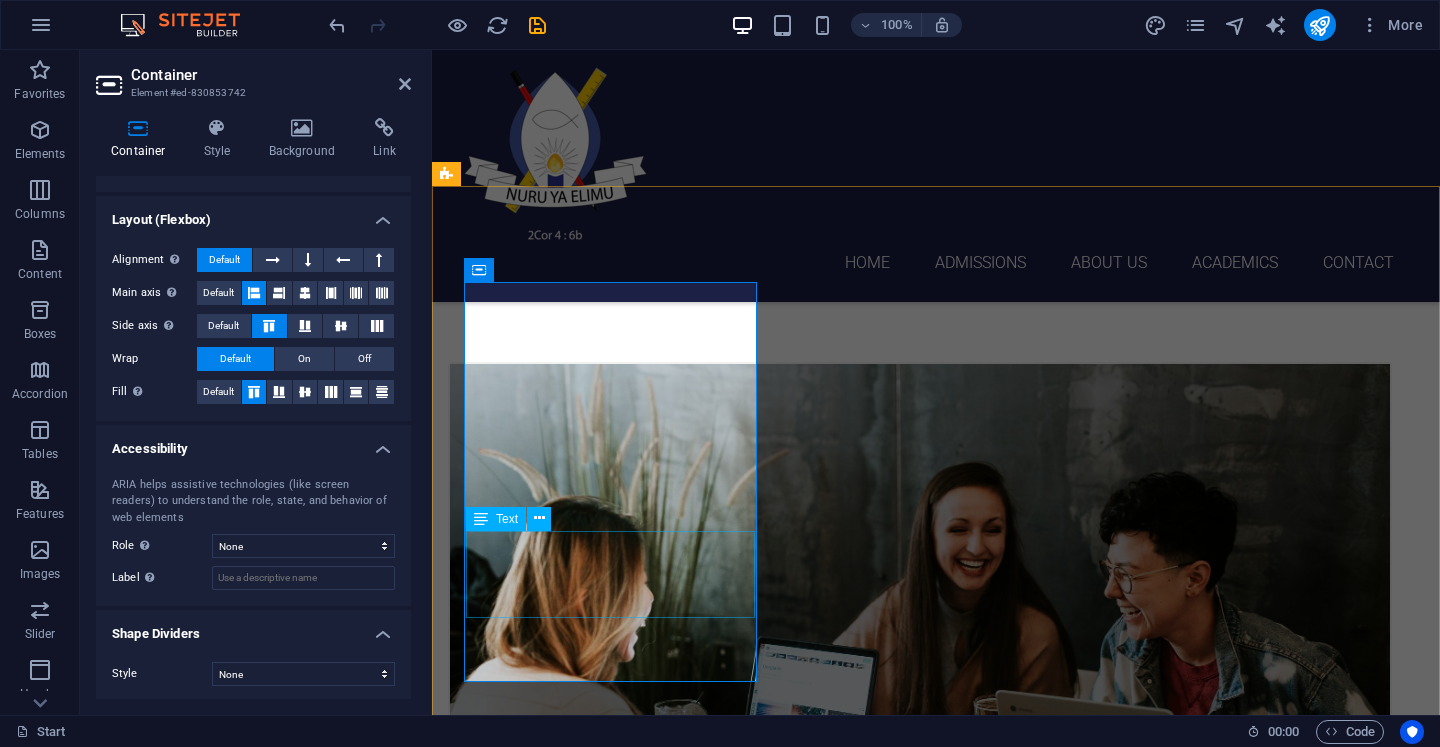 click on "Lorem ipsum dolor sit amet, consectetur adipisicing elit. Veritatis, dolorem!" at bounding box center (920, 1068) 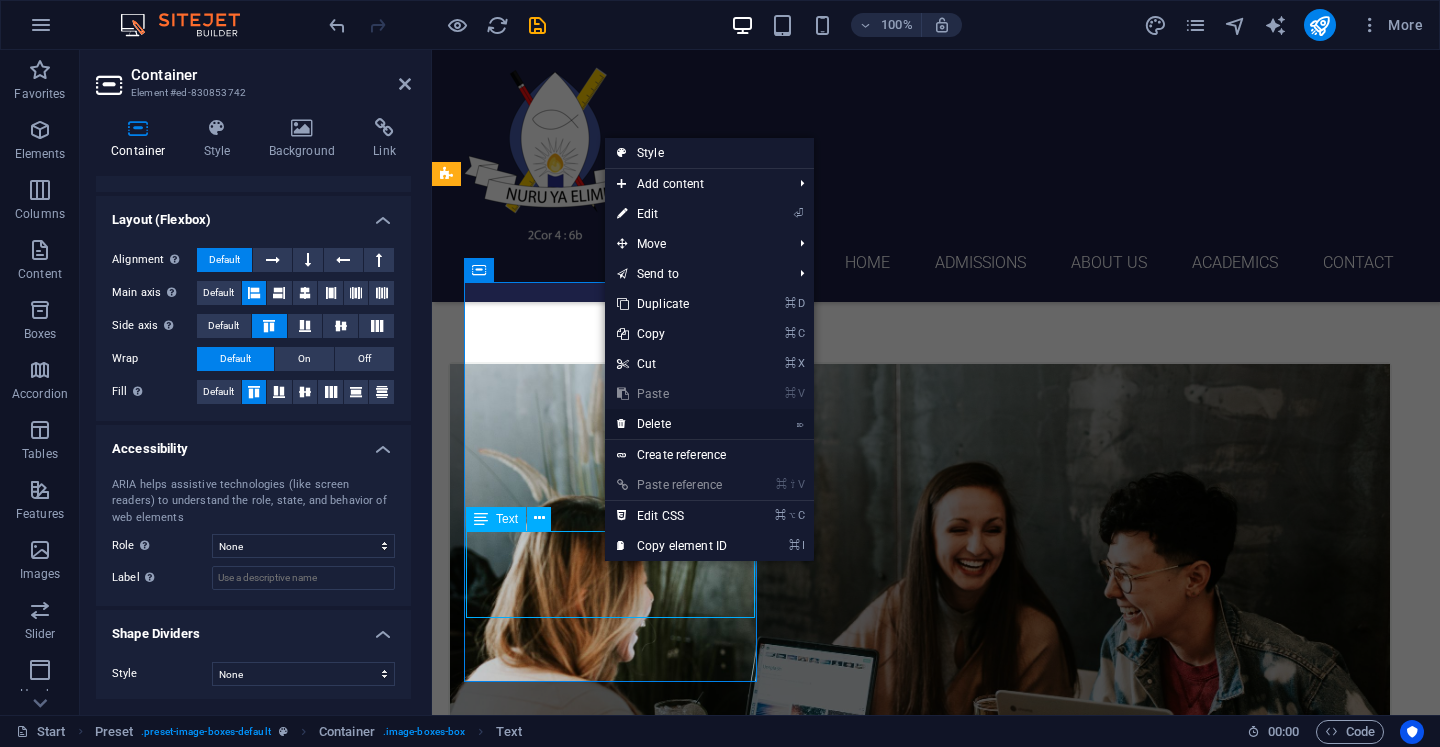 click on "⌦  Delete" at bounding box center (672, 424) 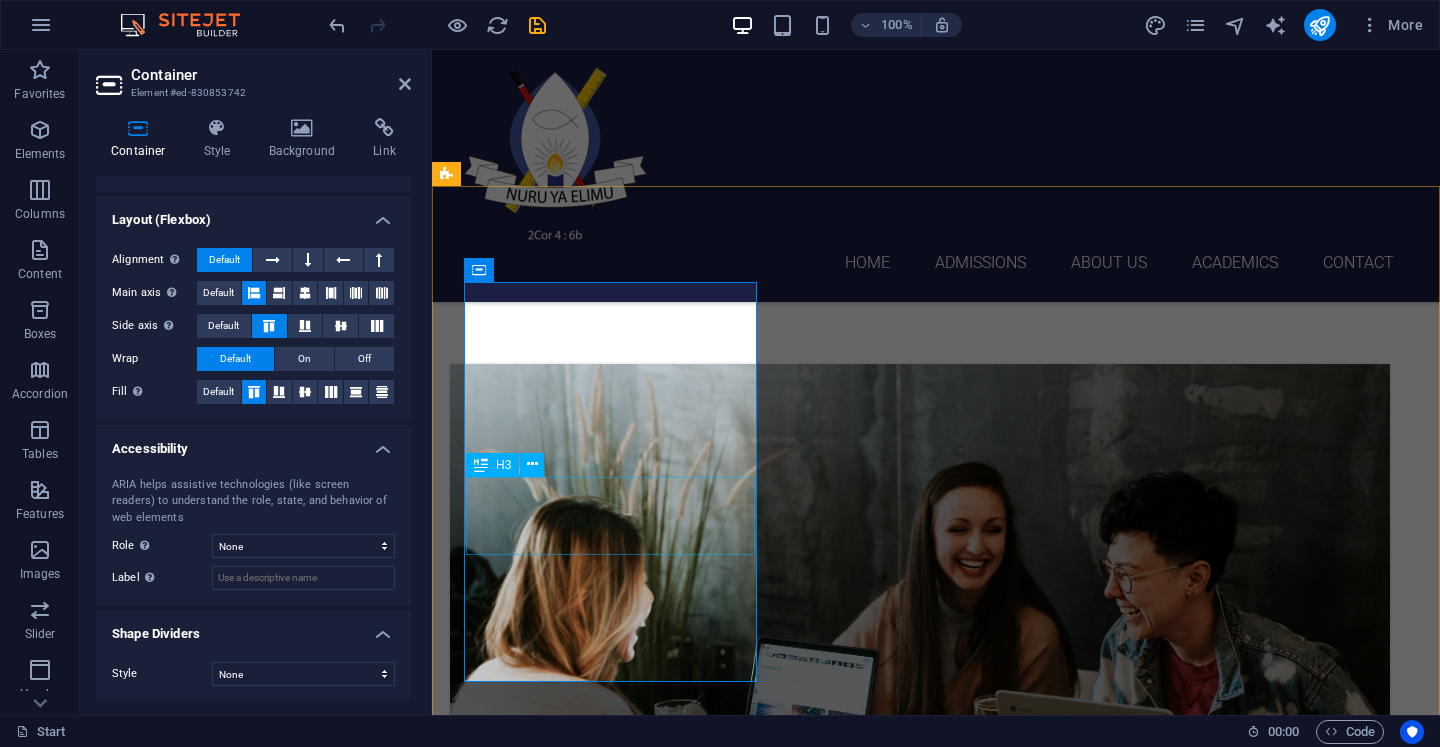 click on "Italian" at bounding box center (920, 1030) 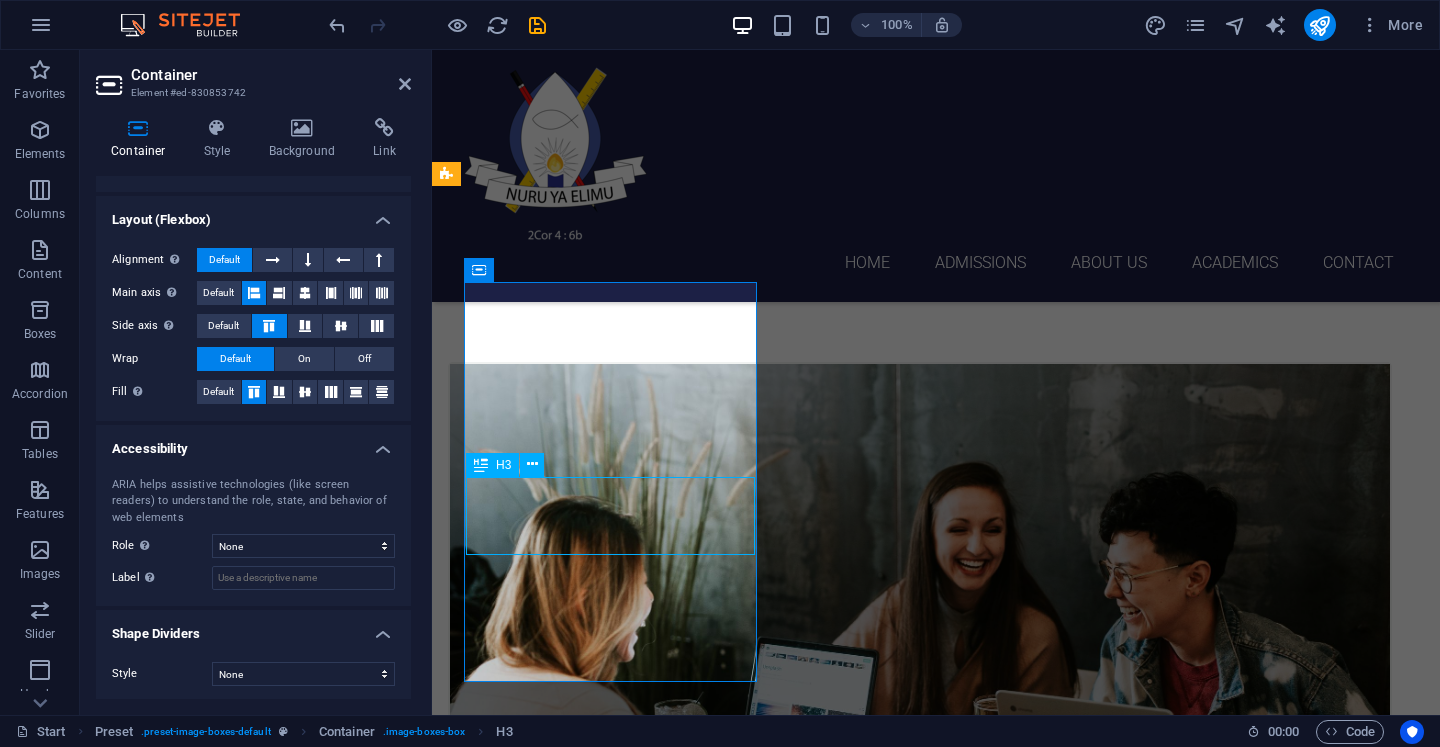 click on "Italian" at bounding box center (920, 1030) 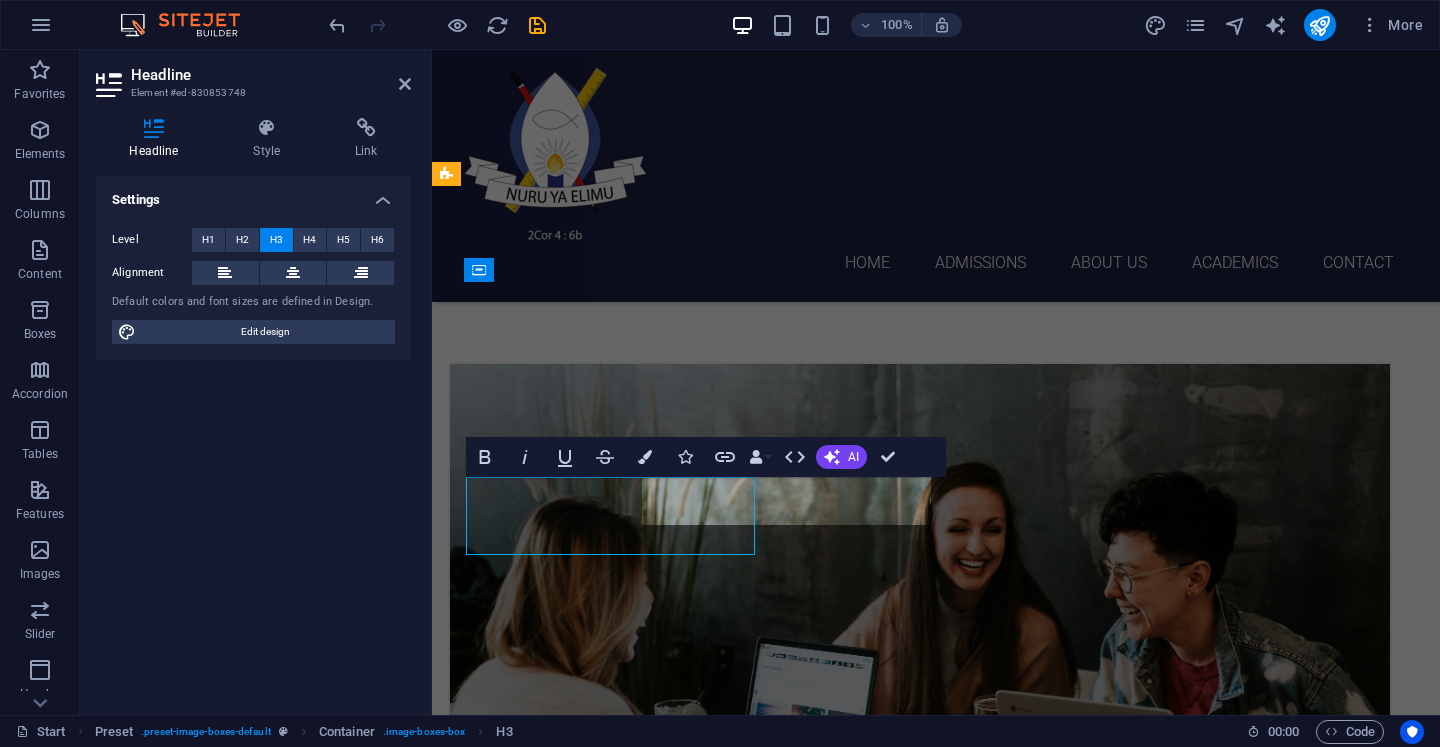 click on "Italian" at bounding box center (920, 1030) 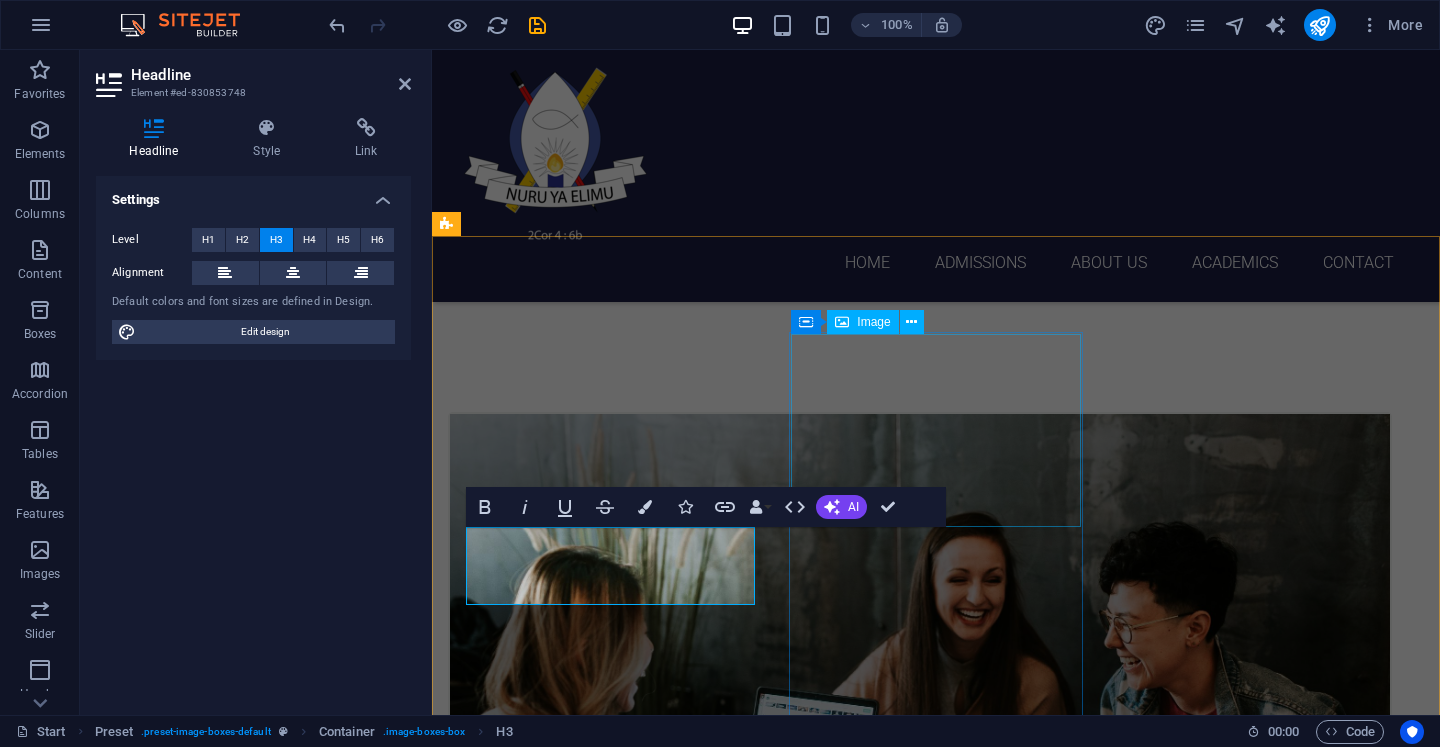 scroll, scrollTop: 595, scrollLeft: 0, axis: vertical 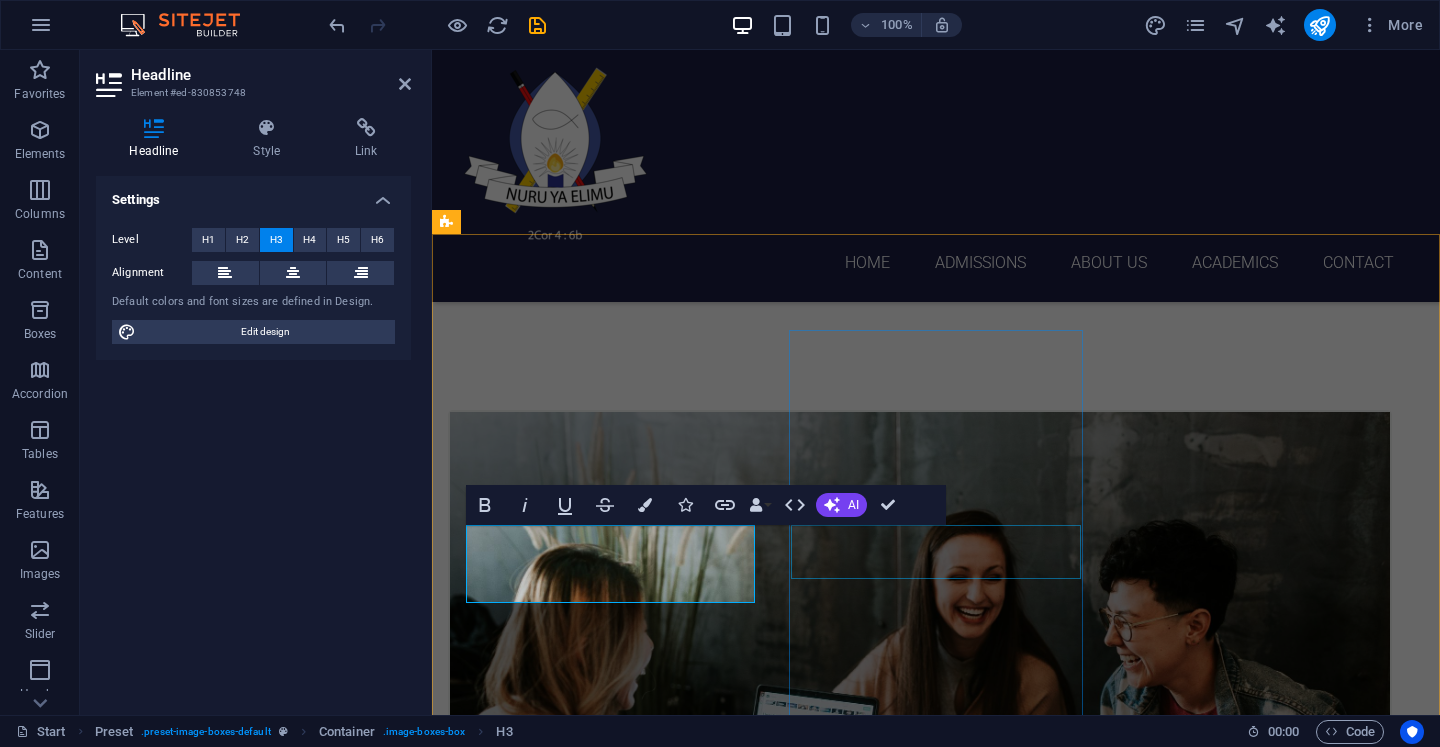 type 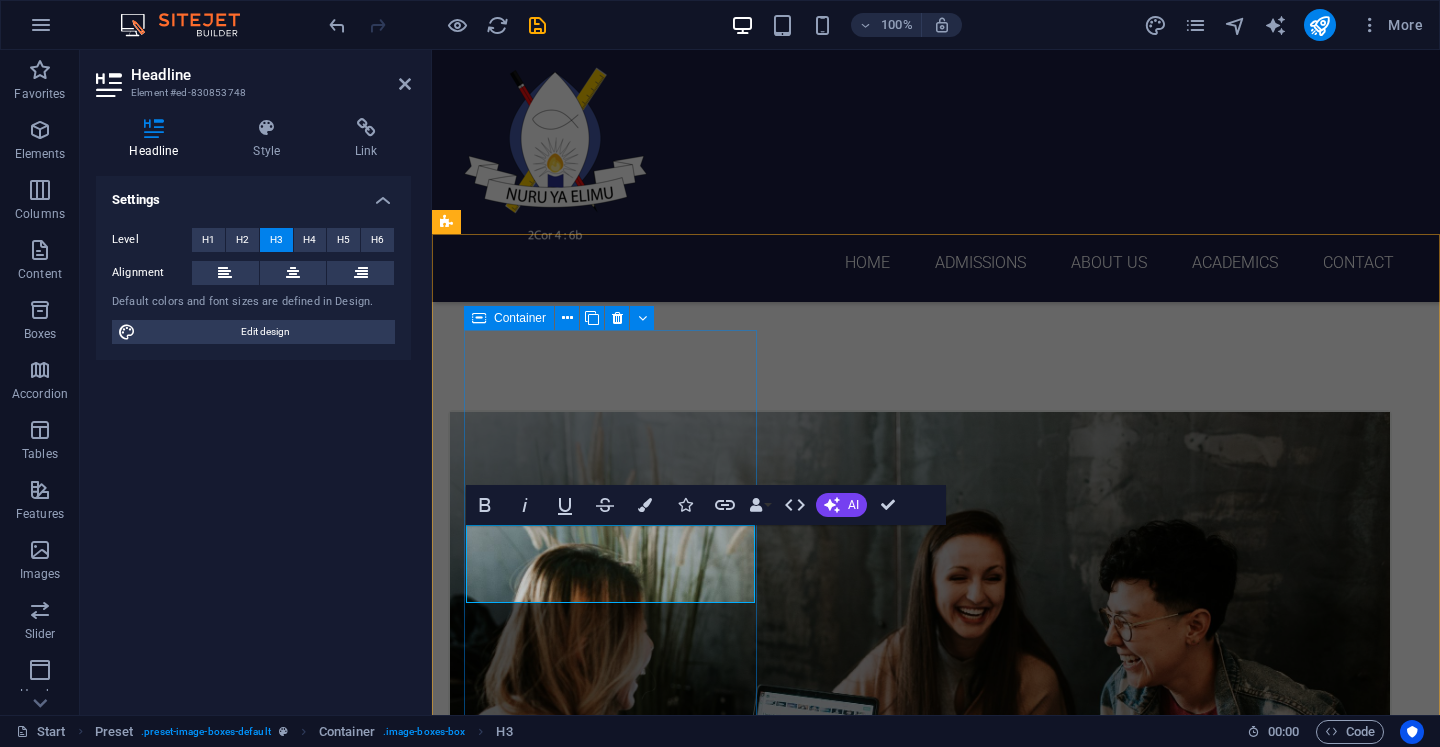 click on "OUR STORY" at bounding box center (920, 764) 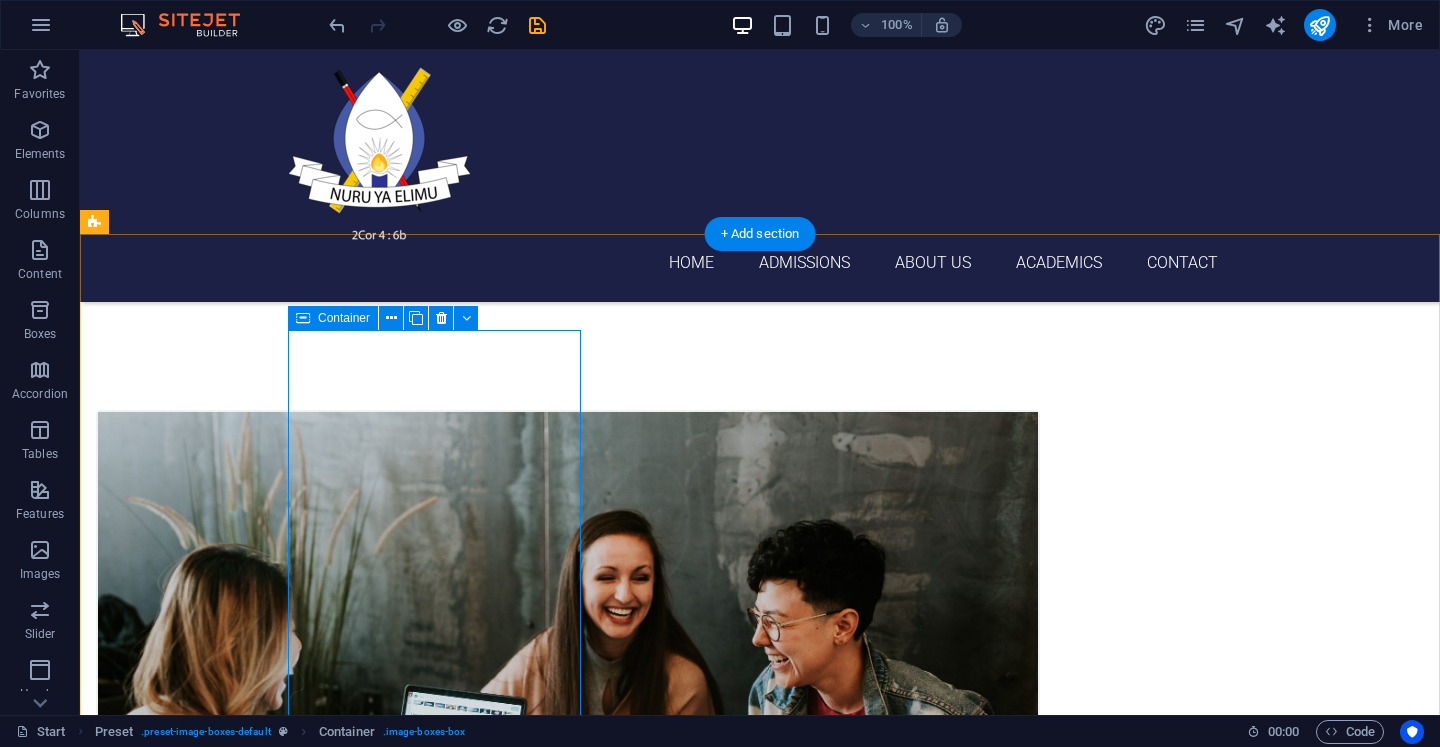 click on "OUR STORY" at bounding box center [568, 764] 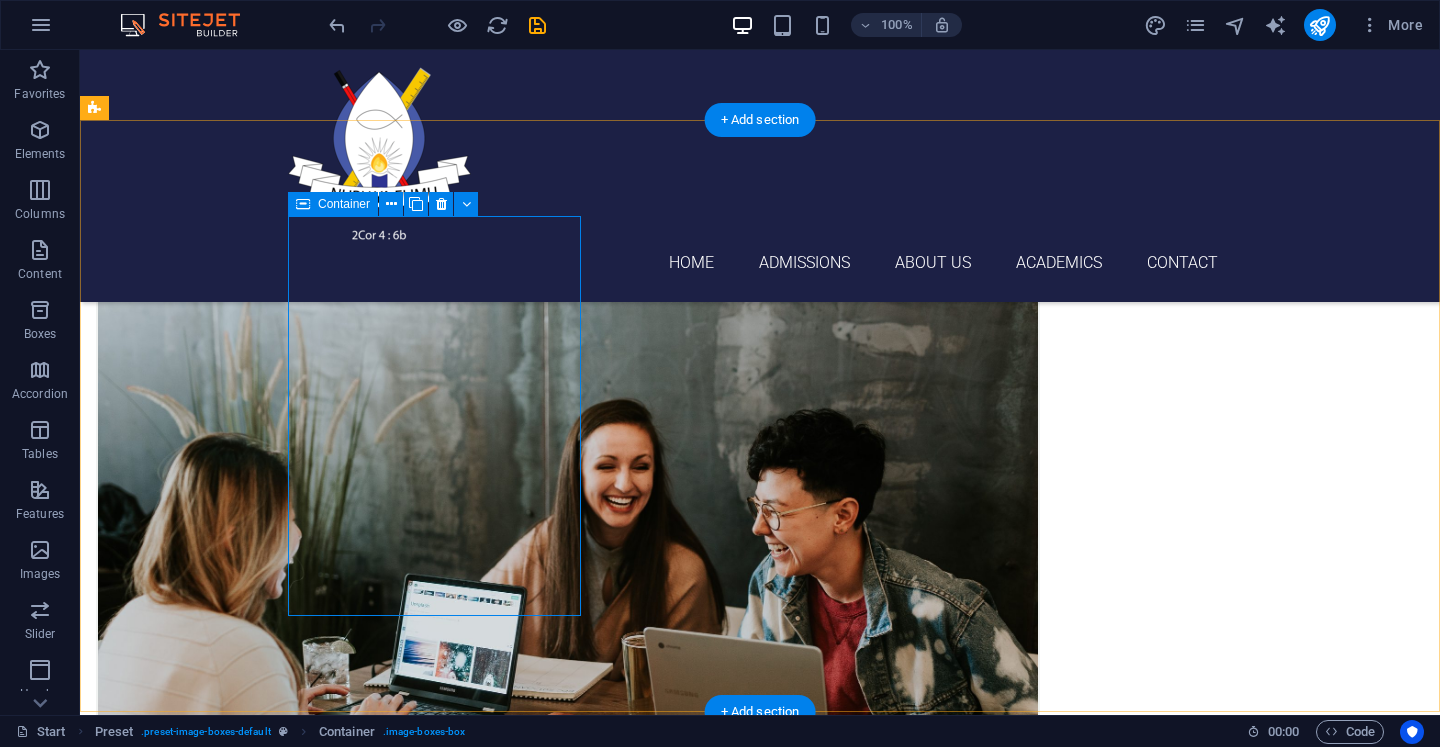 scroll, scrollTop: 709, scrollLeft: 0, axis: vertical 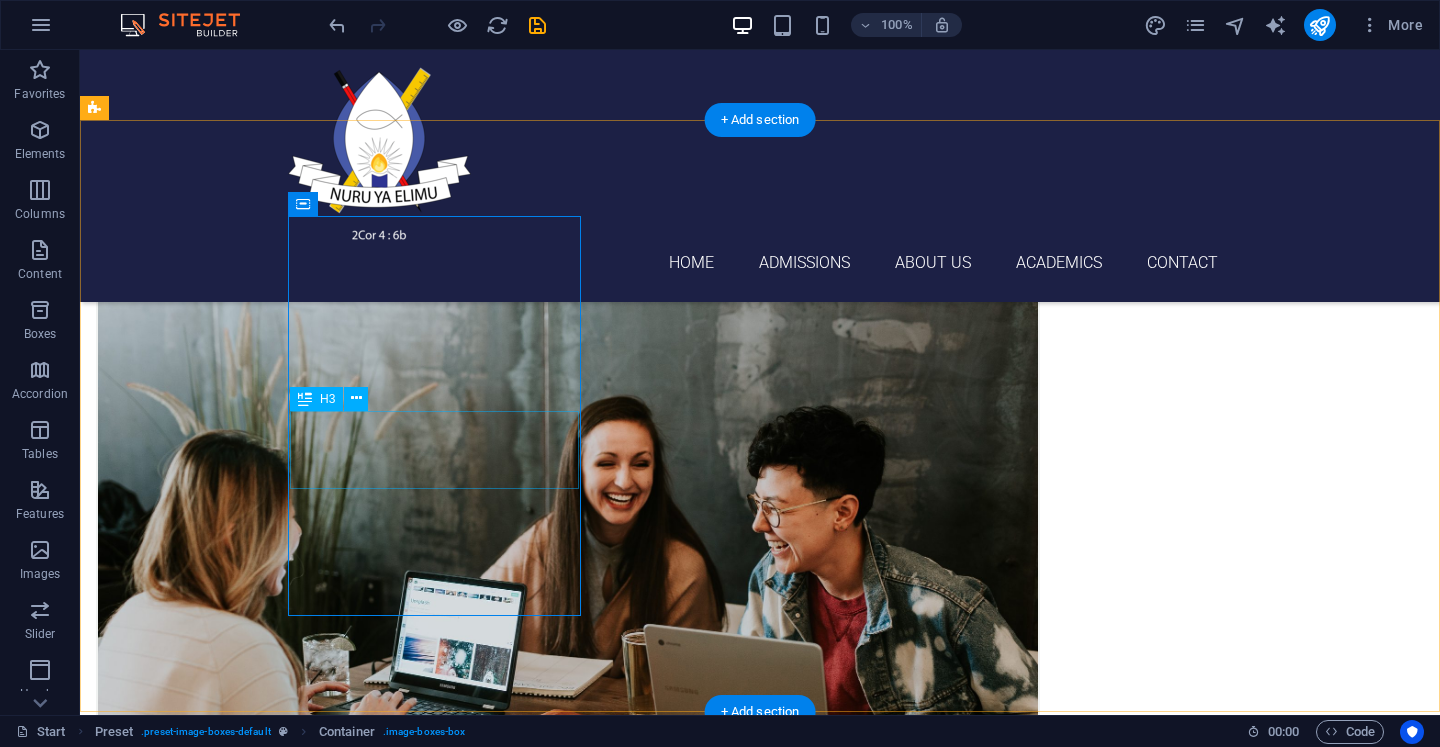 click on "OUR STORY" at bounding box center (568, 964) 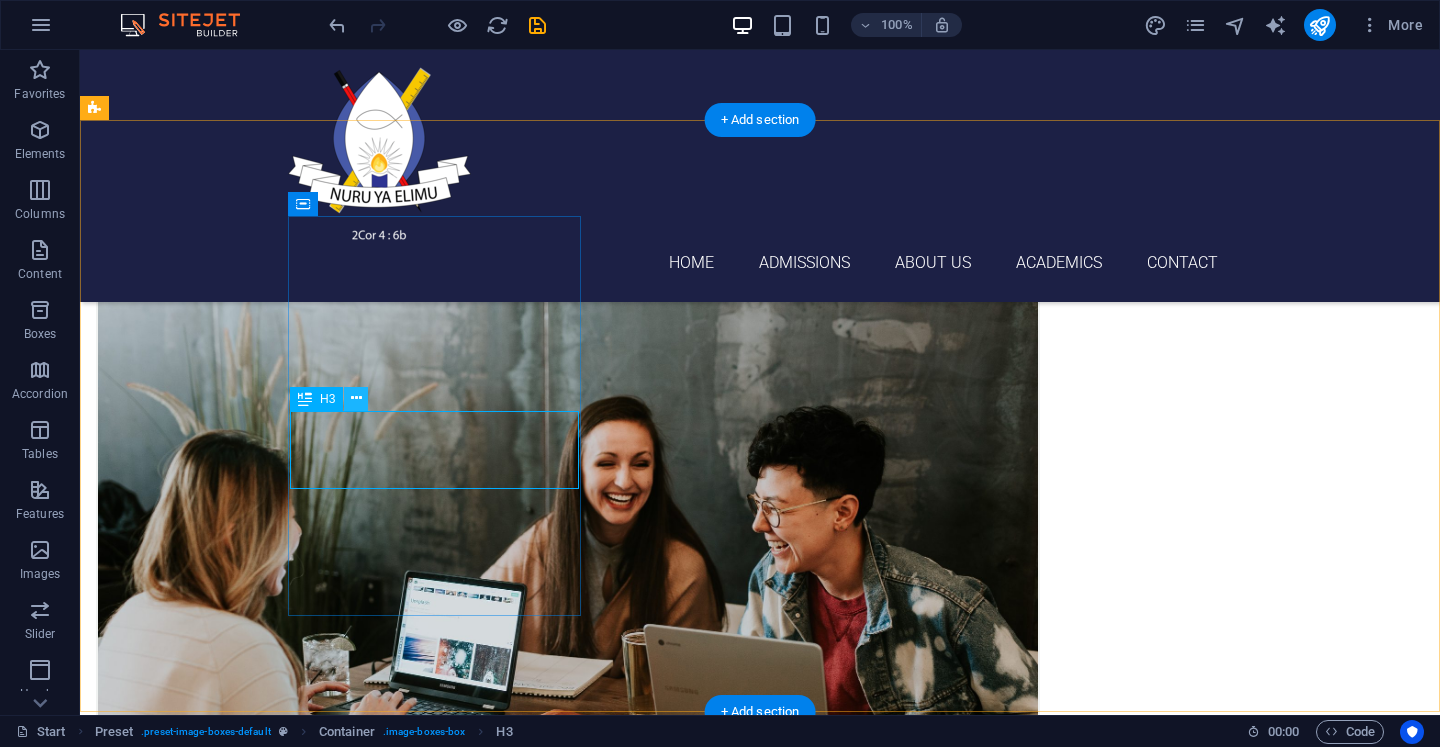 click at bounding box center [356, 398] 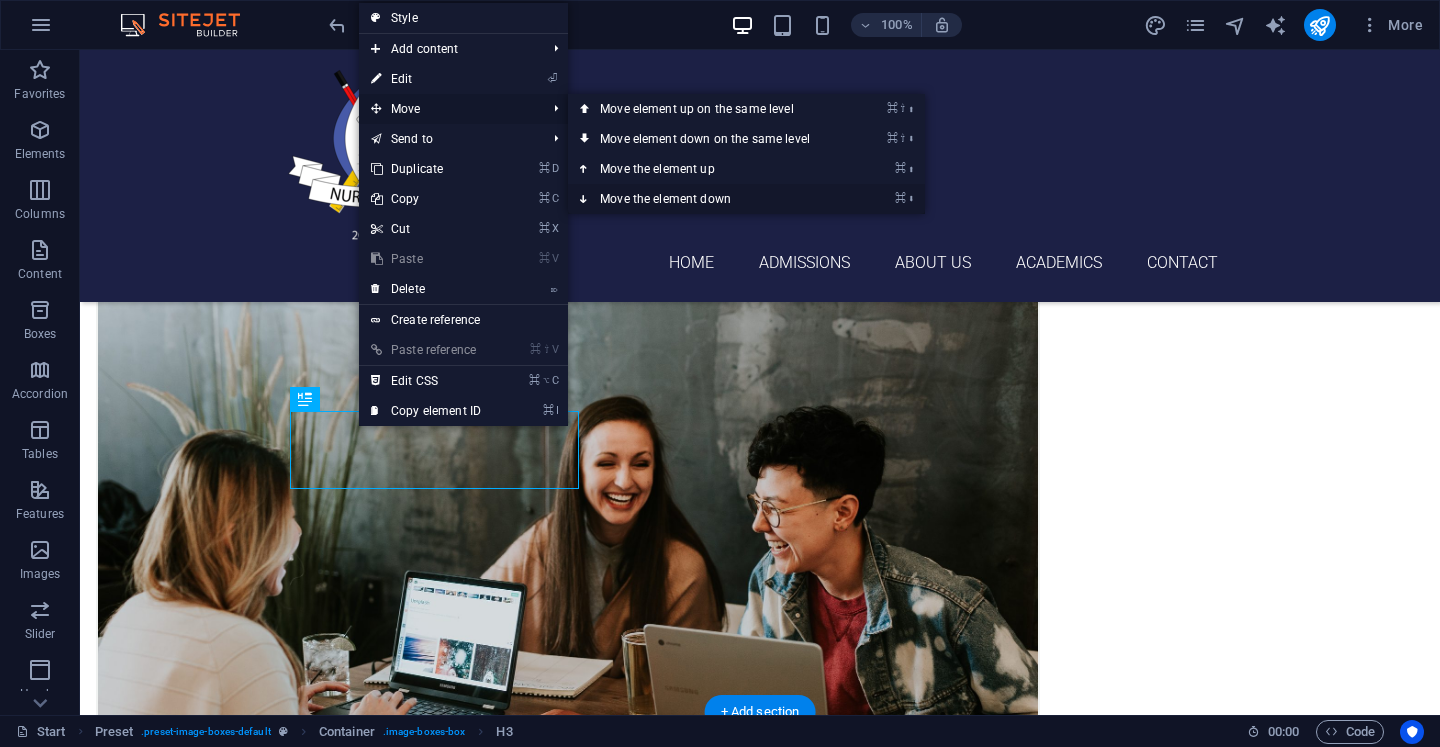 click on "⌘ ⬇  Move the element down" at bounding box center (709, 199) 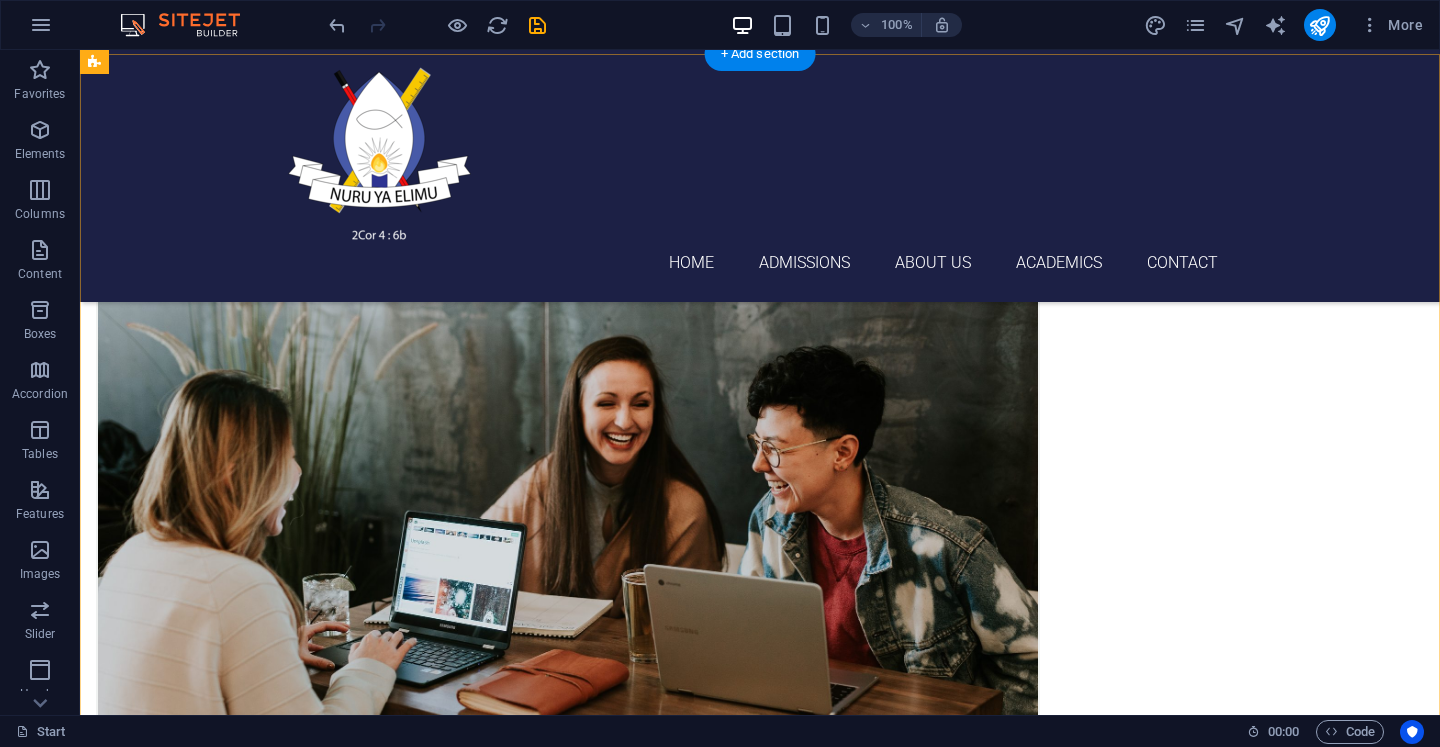 scroll, scrollTop: 765, scrollLeft: 0, axis: vertical 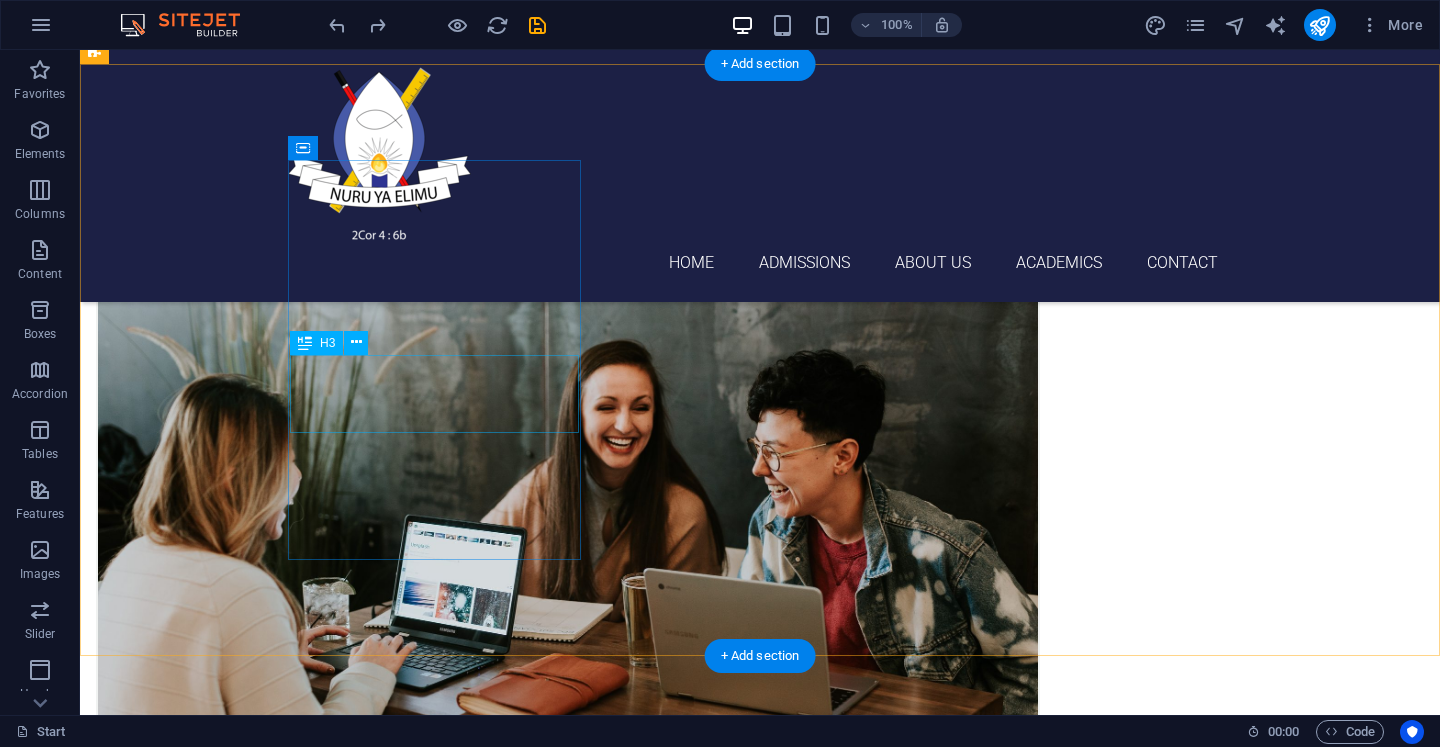 click on "OUR STORY" at bounding box center (568, 908) 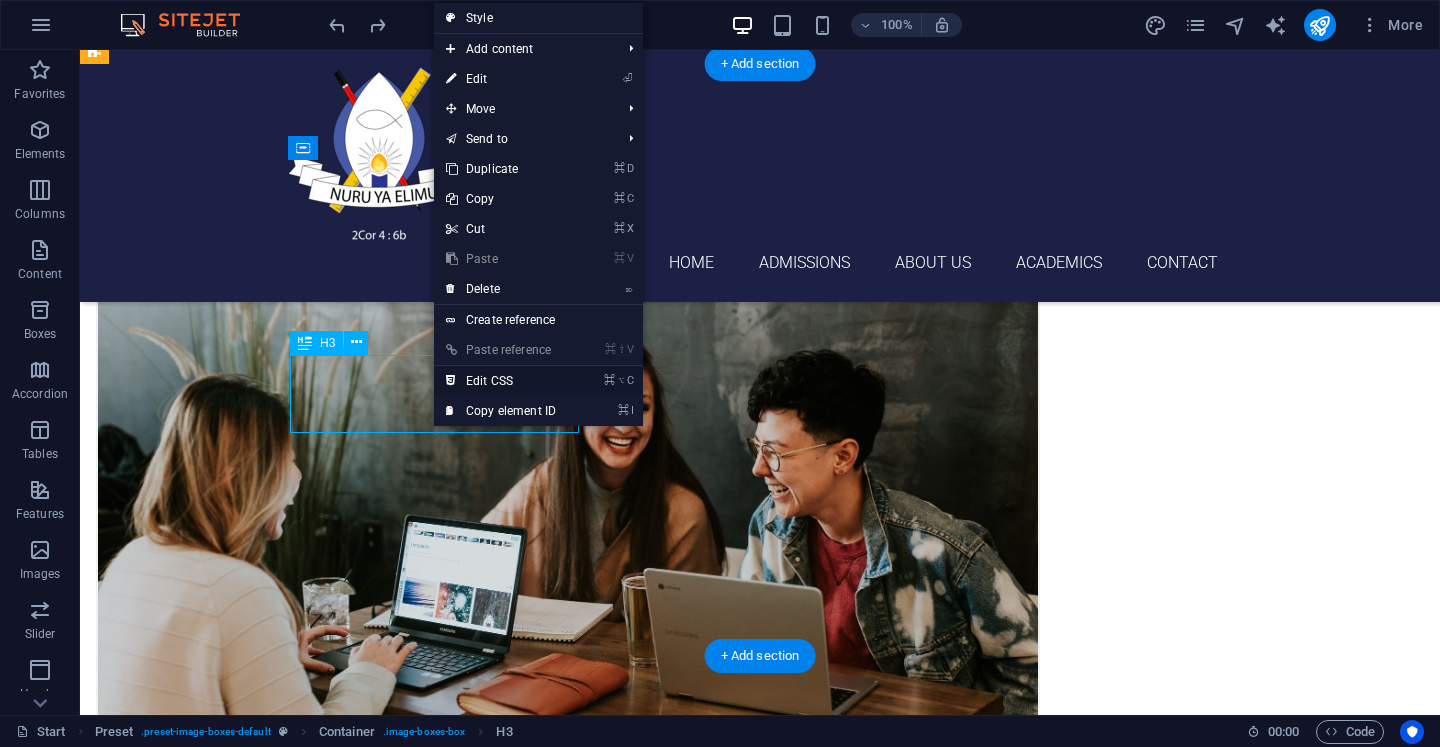click on "⌘ ⌥ C  Edit CSS" at bounding box center [501, 381] 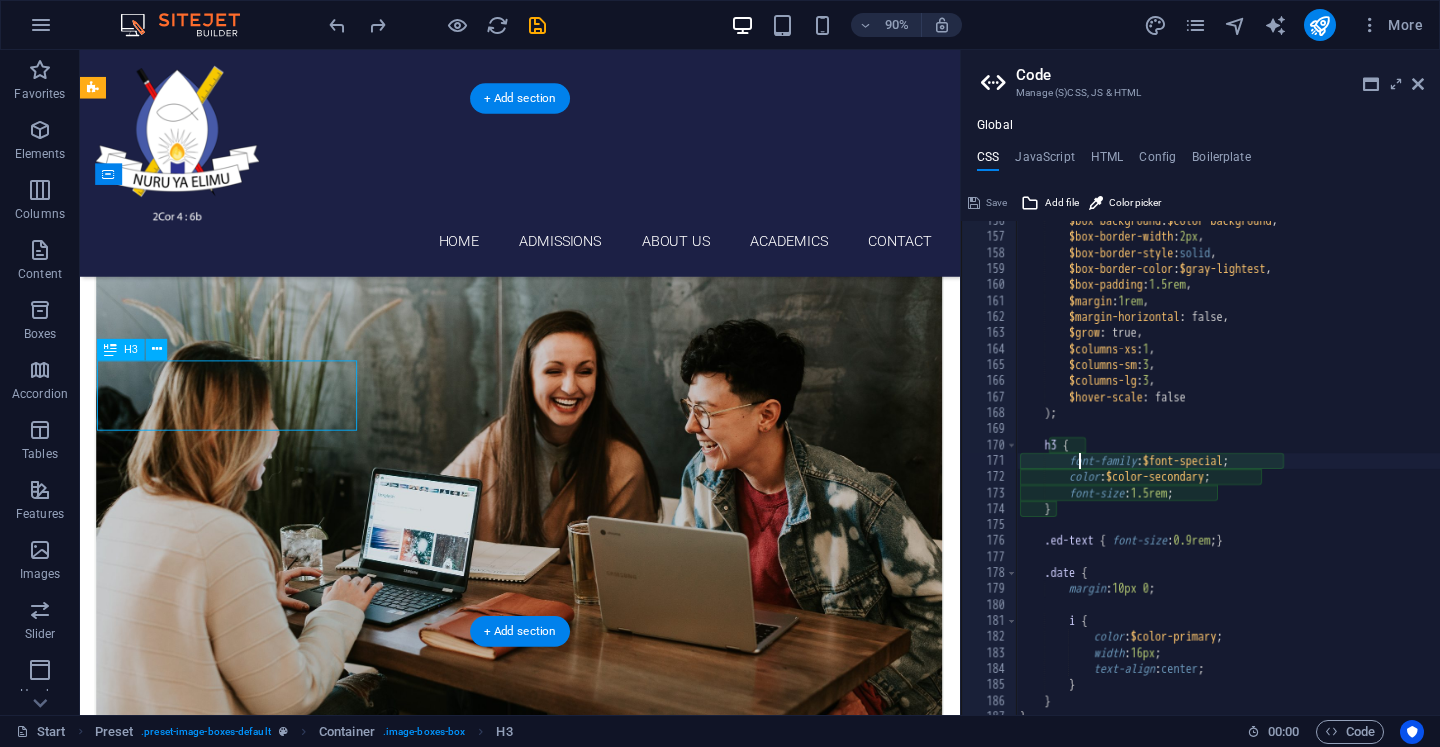 scroll, scrollTop: 1000, scrollLeft: 0, axis: vertical 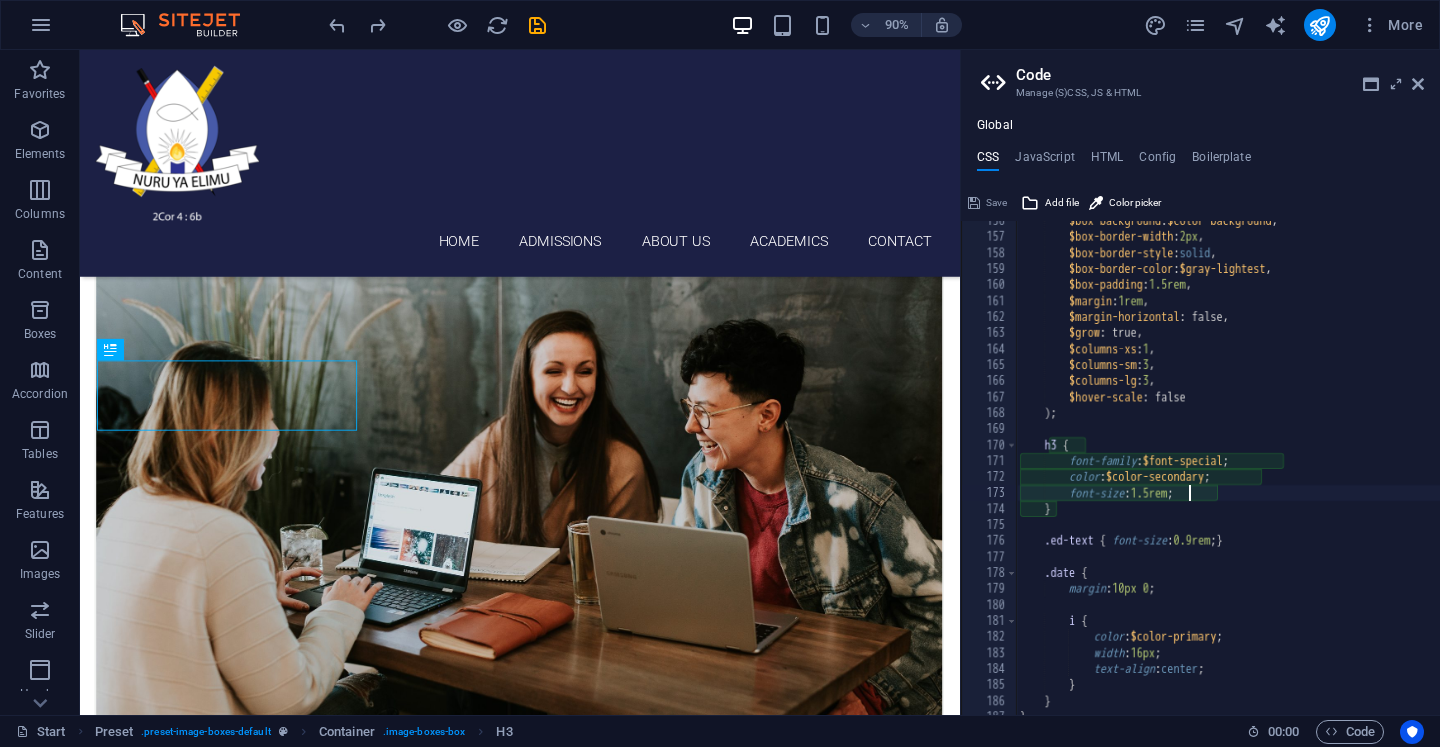 click on "$box-background :  $color-background ,            $box-border-width :  2px ,            $box-border-style :  solid ,            $box-border-color :  $gray-lightest ,            $box-padding :  1.5rem ,            $margin :  1rem ,            $margin-horizontal : false,            $grow : true,            $columns-xs :  1 ,            $columns-sm :  3 ,            $columns-lg :  3 ,            $hover-scale : false      ) ;      h3   {           font-family :  $font-special ;           color :  $color-secondary ;           font-size :  1.5rem ;      }      .ed-text   {   font-size :  0.9rem ;  }      .date   {           margin :  10px   0 ;                i   {                color :  $color-primary ;                width :  16px ;                text-align :  center ;           }      } }" at bounding box center [1343, 476] 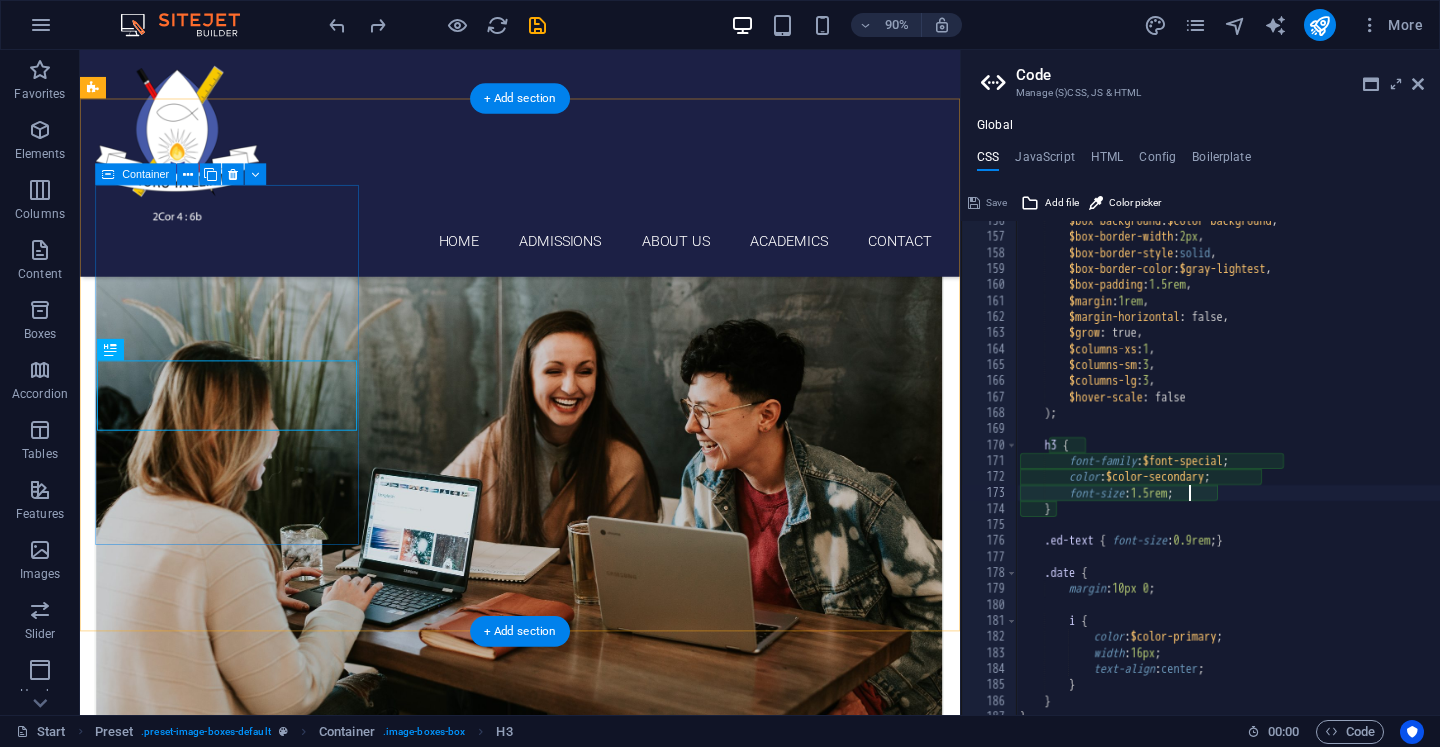 click on "OUR STORY" at bounding box center [568, 594] 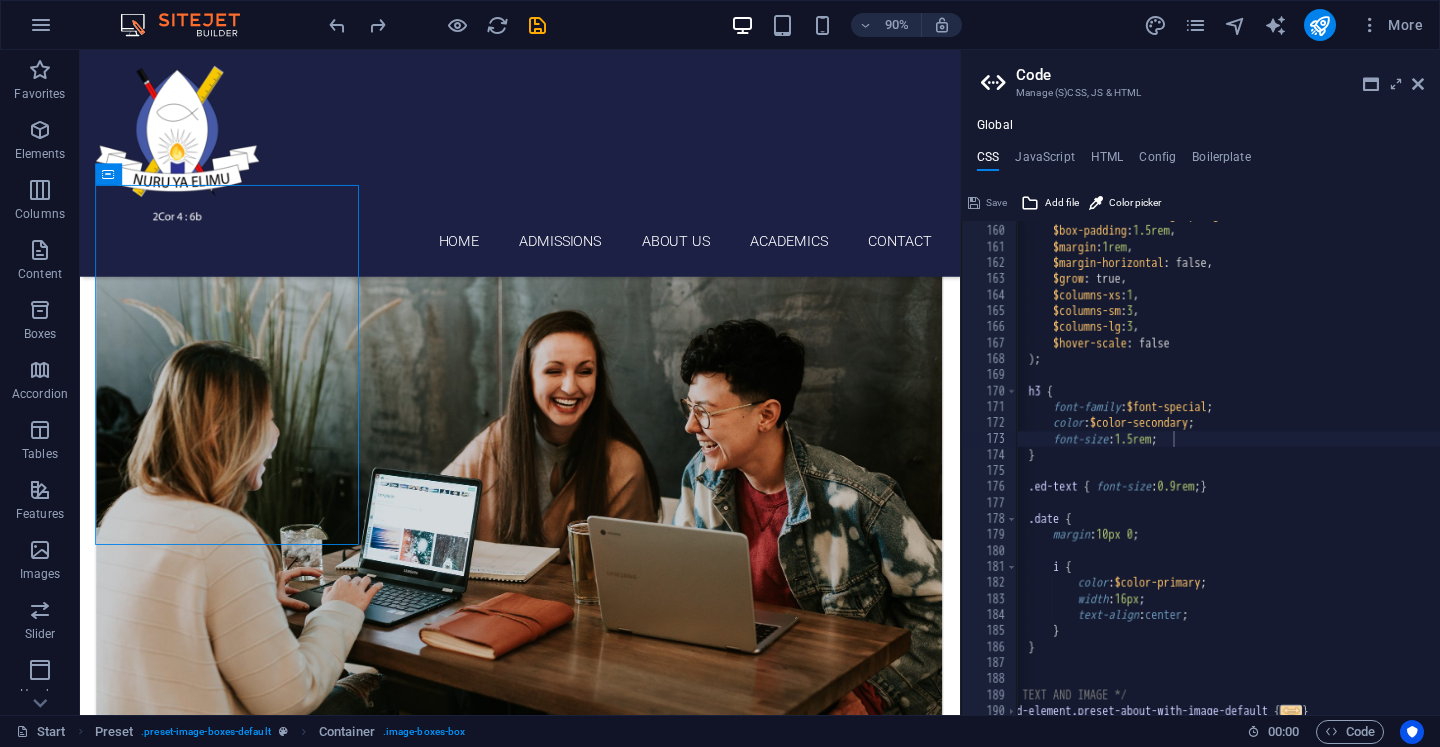 scroll, scrollTop: 1387, scrollLeft: 0, axis: vertical 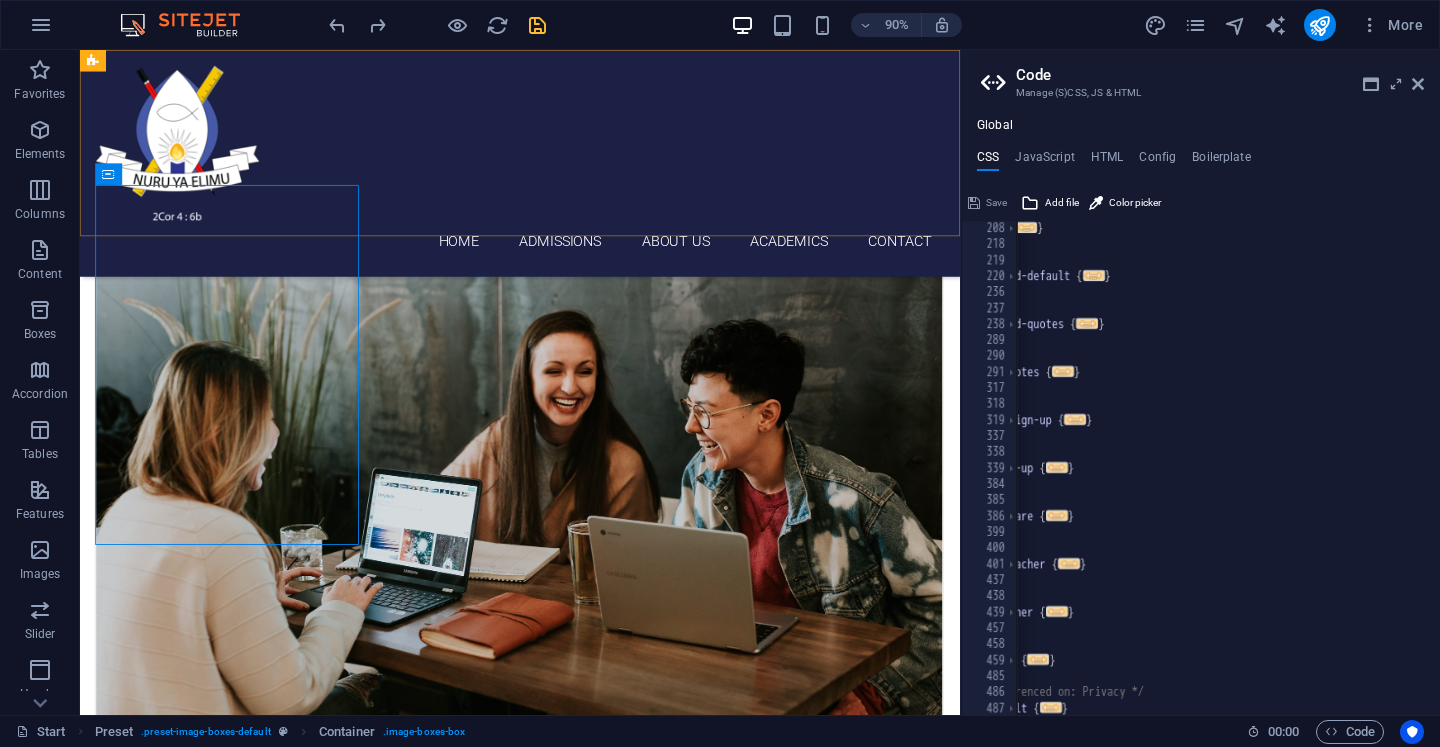 click at bounding box center [537, 25] 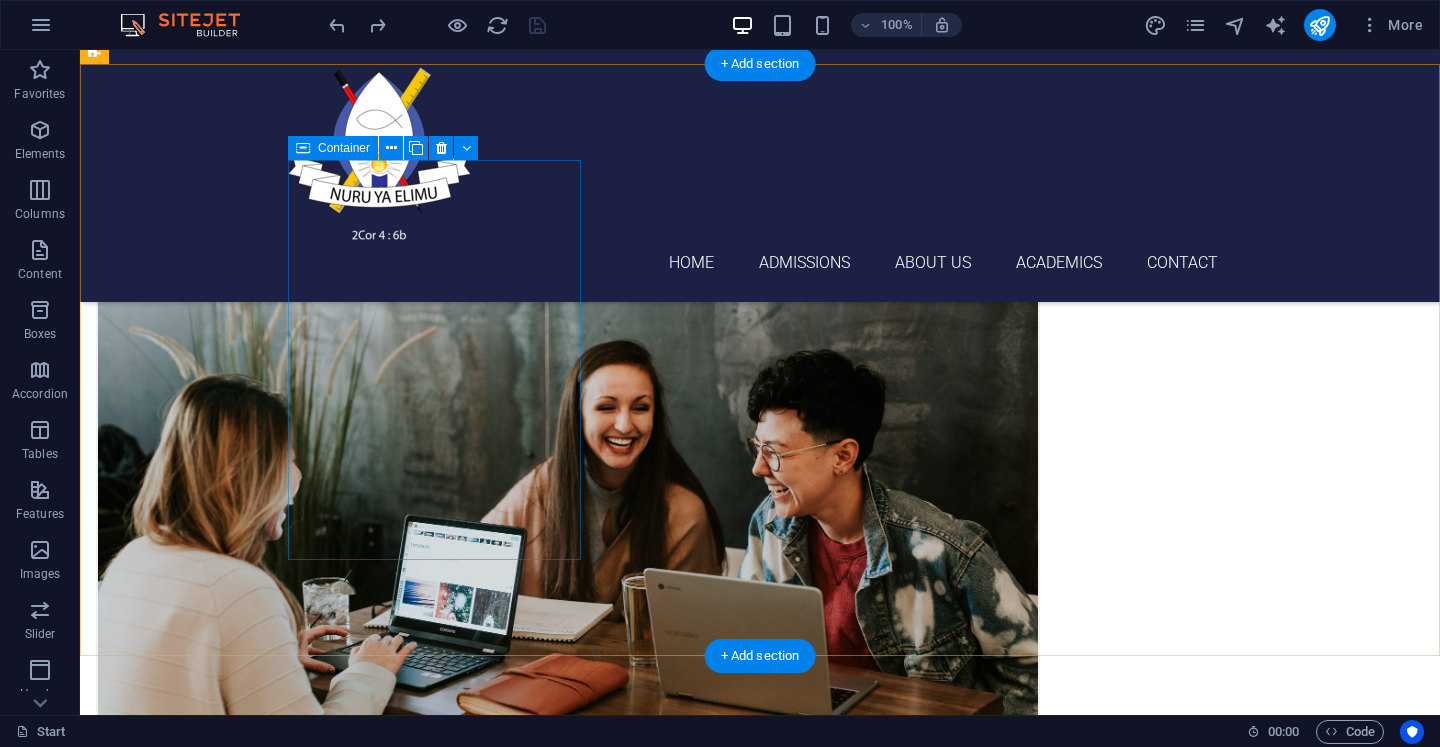 click on "OUR STORY" at bounding box center (568, 594) 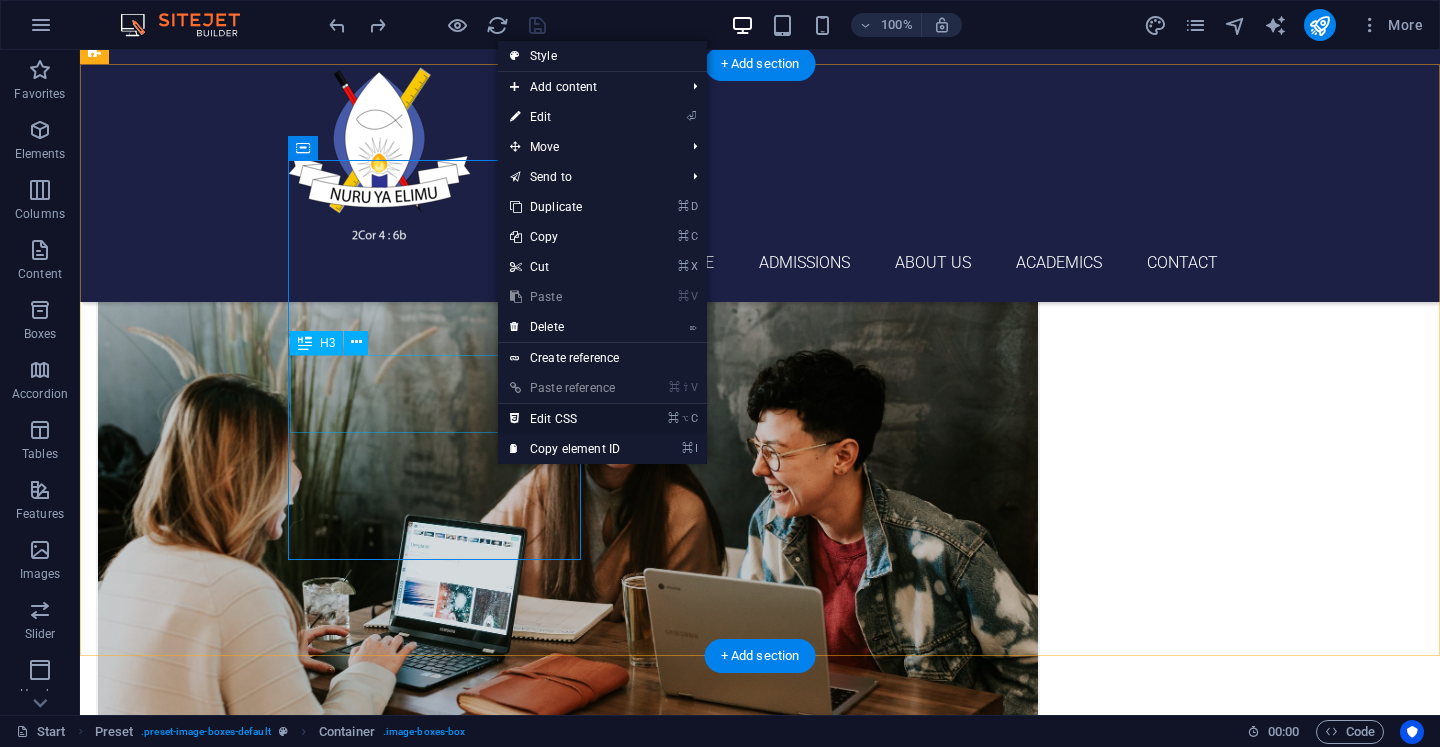 click on "⌘ ⌥ C  Edit CSS" at bounding box center [602, 419] 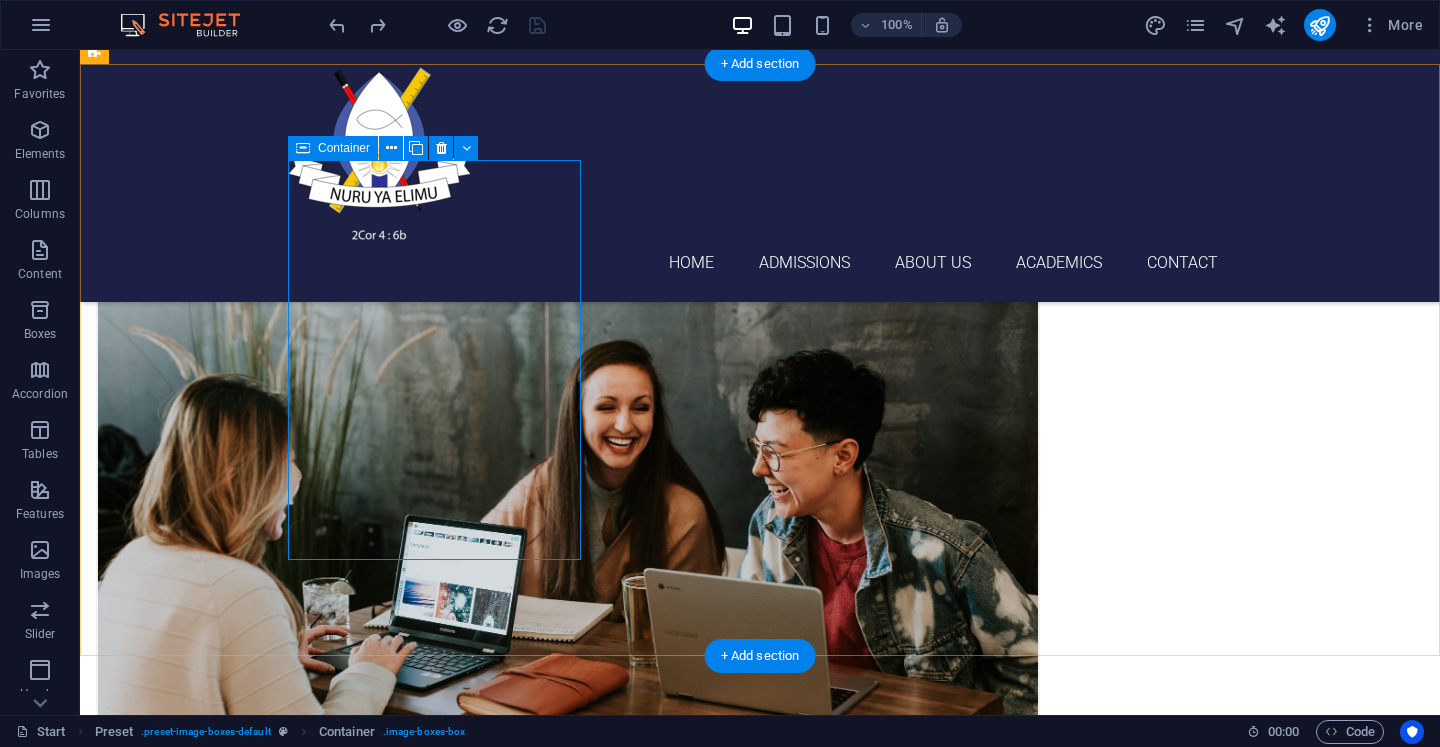 click on "OUR STORY" at bounding box center (568, 594) 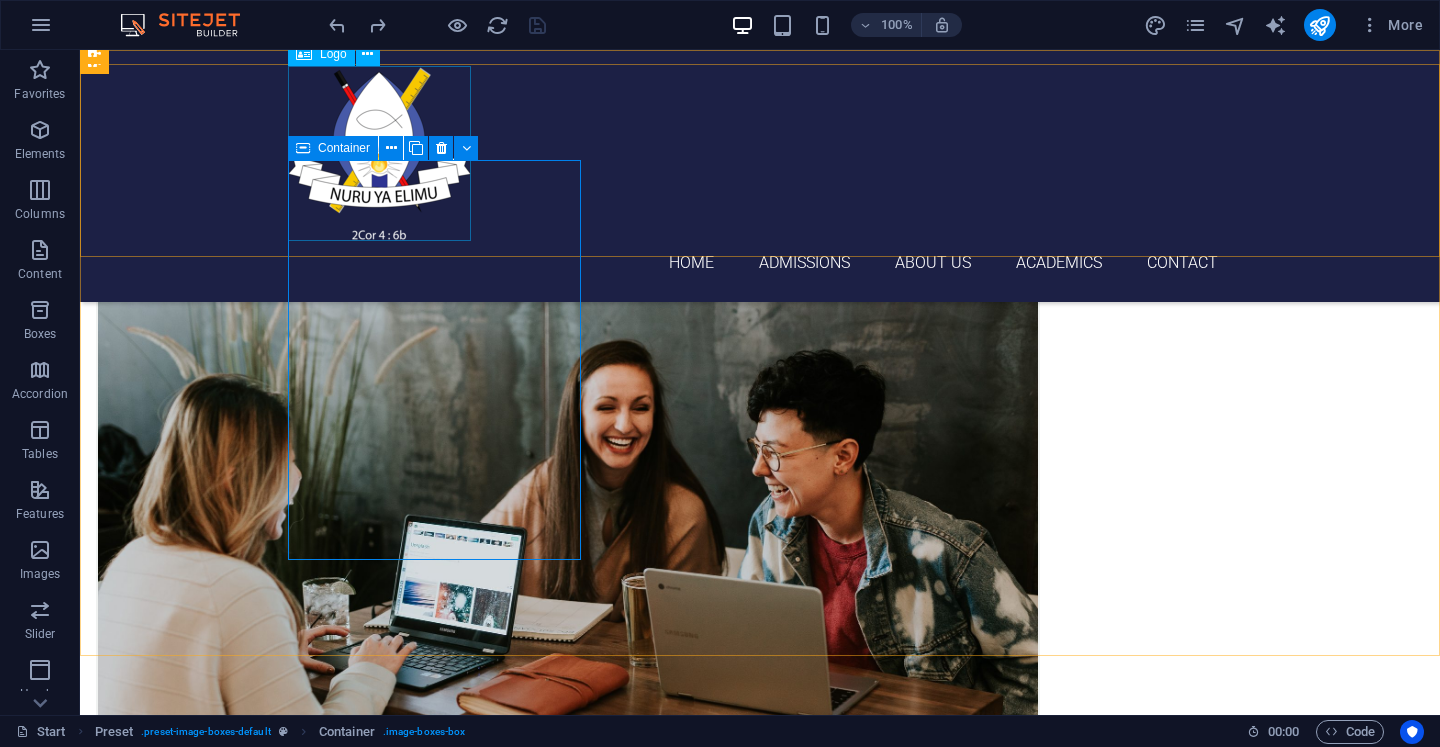 click at bounding box center (303, 148) 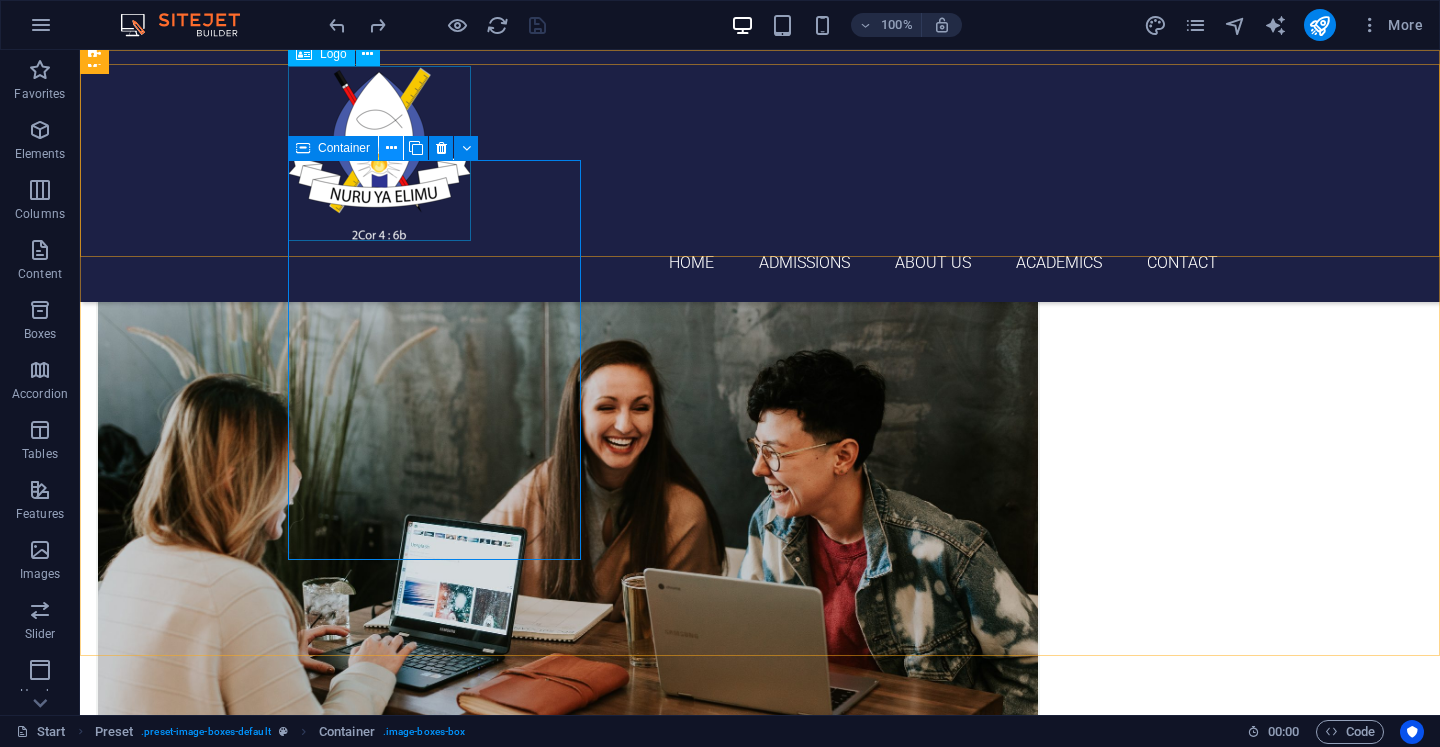 click at bounding box center (391, 148) 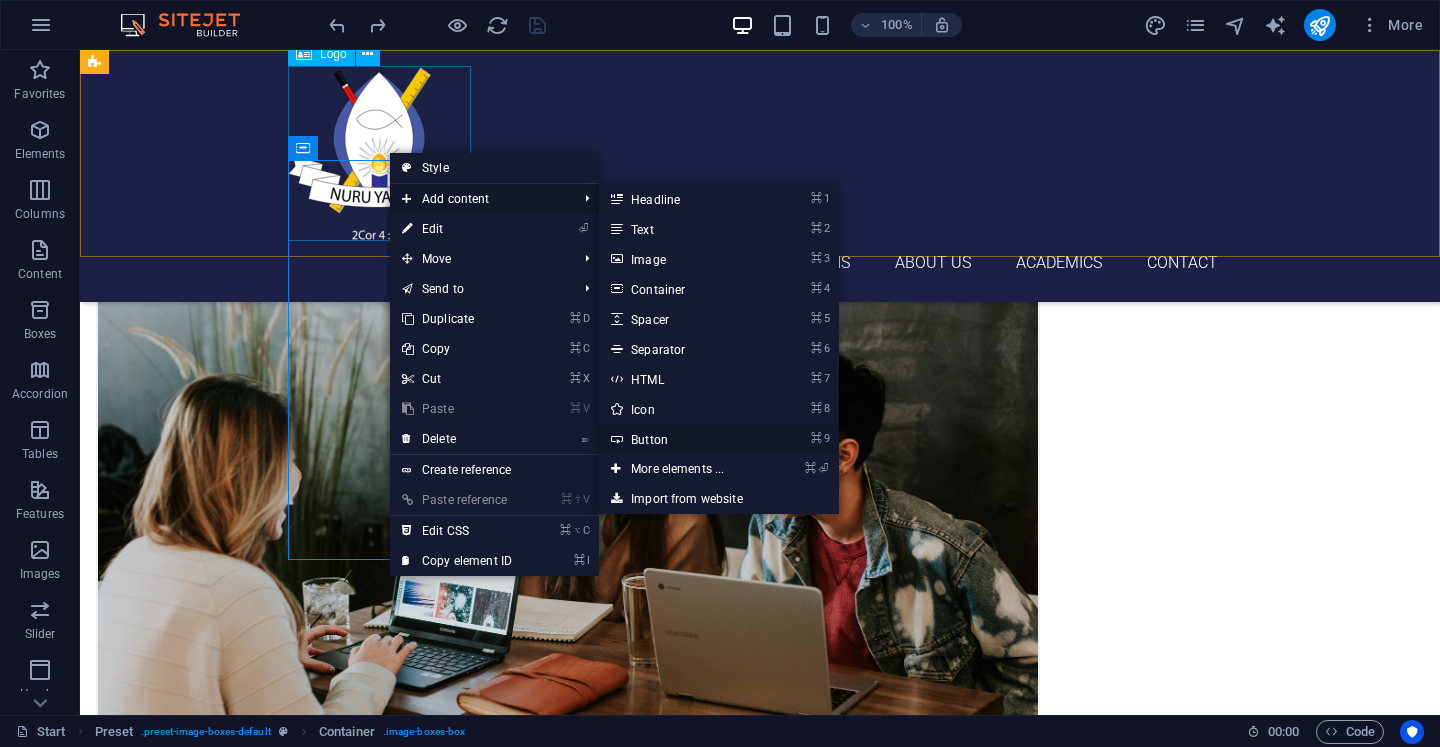 click on "⌘ 9  Button" at bounding box center [681, 439] 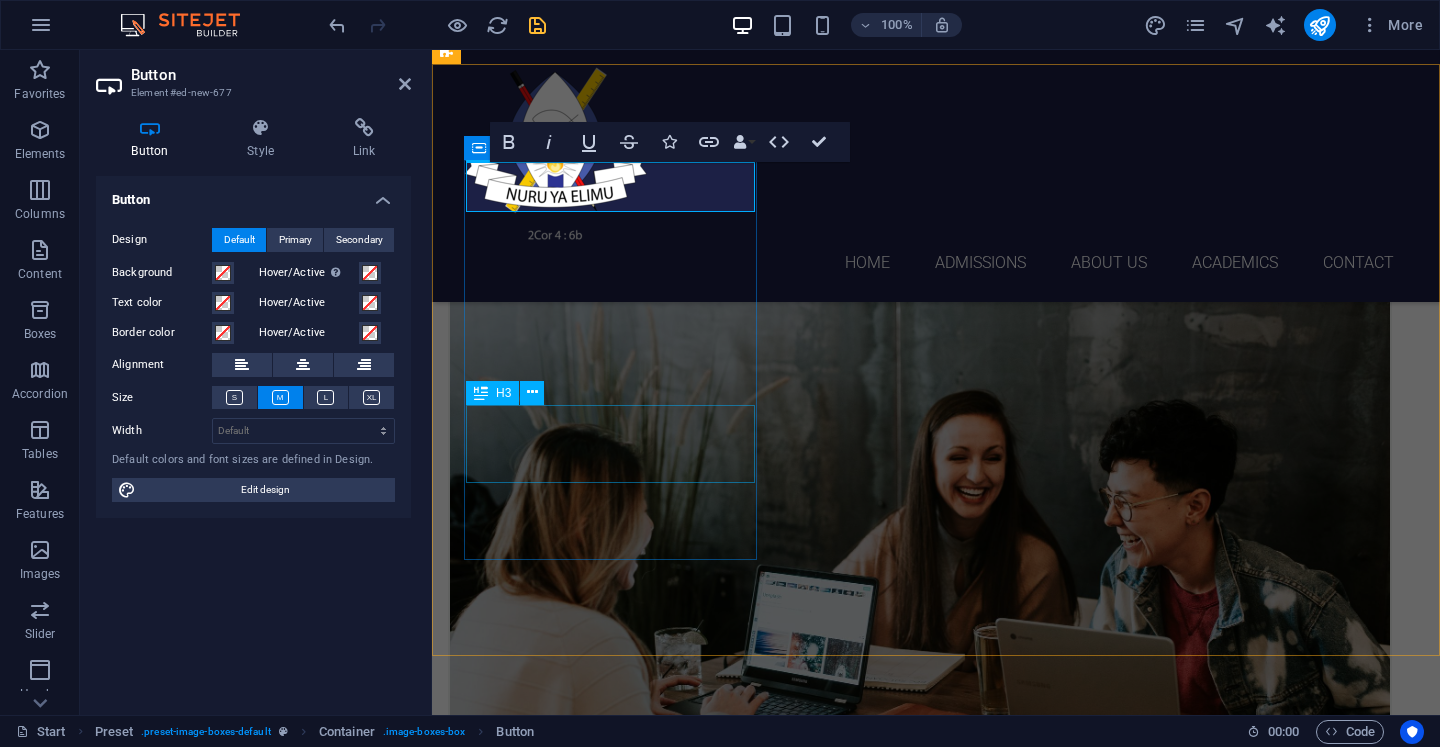 click on "OUR STORY" at bounding box center (920, 958) 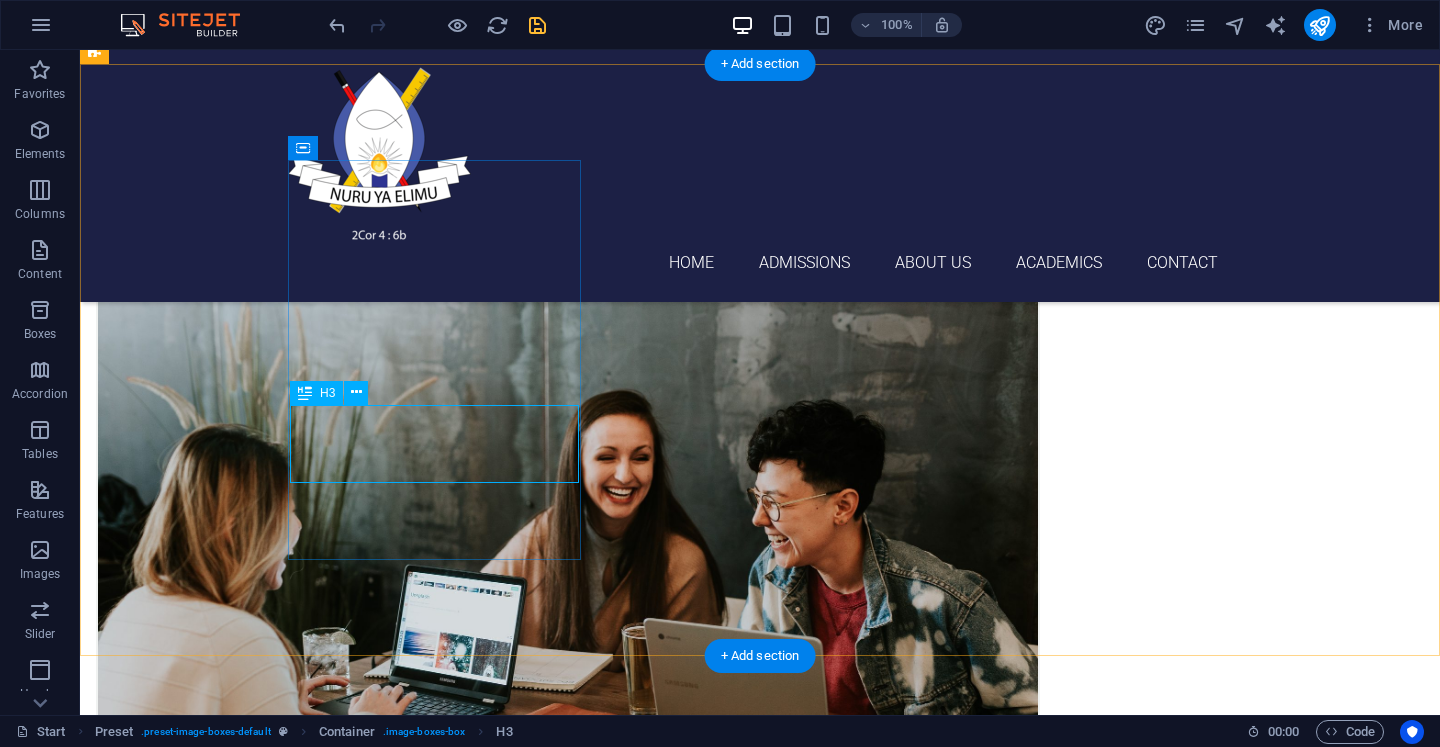 click on "OUR STORY" at bounding box center [568, 958] 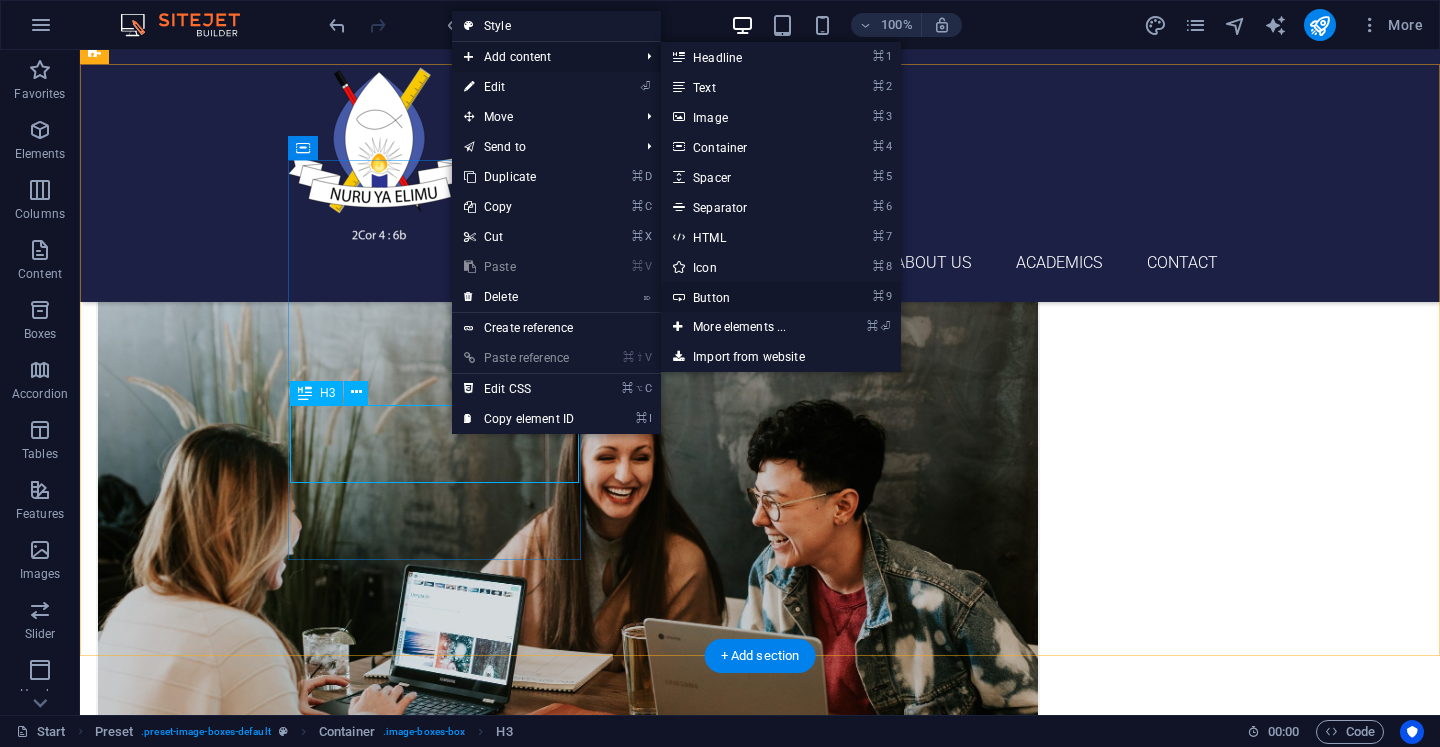 click on "⌘ 9  Button" at bounding box center [743, 297] 